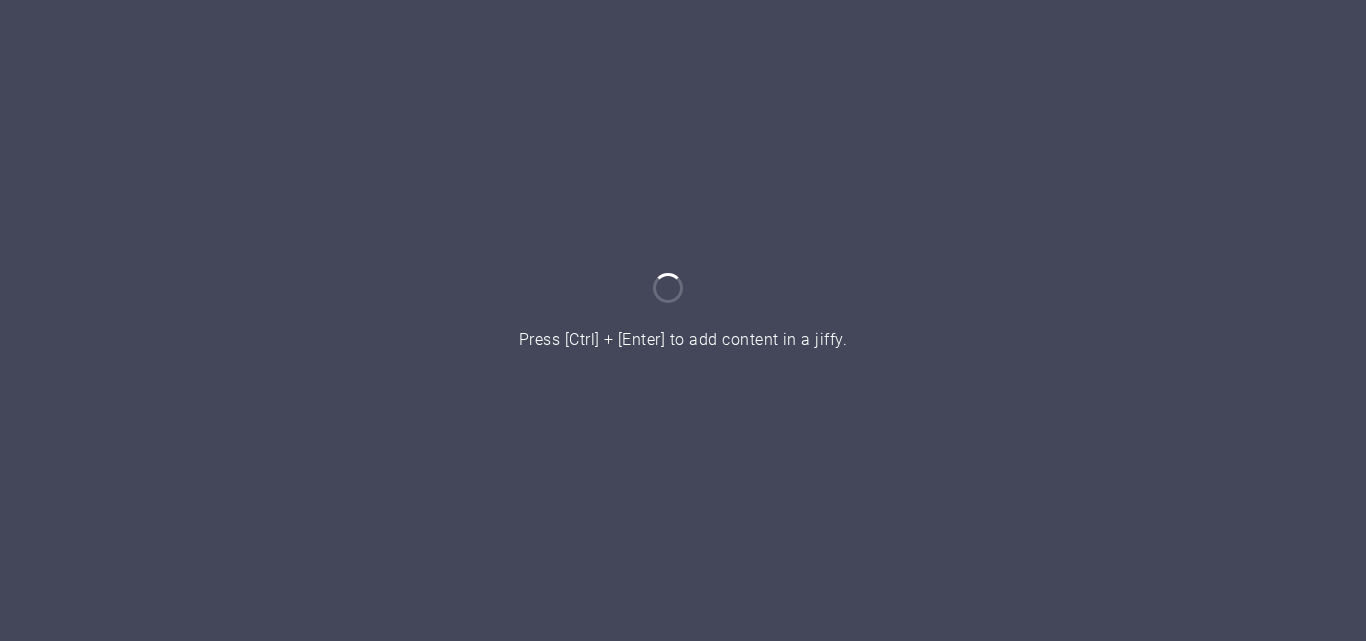 scroll, scrollTop: 0, scrollLeft: 0, axis: both 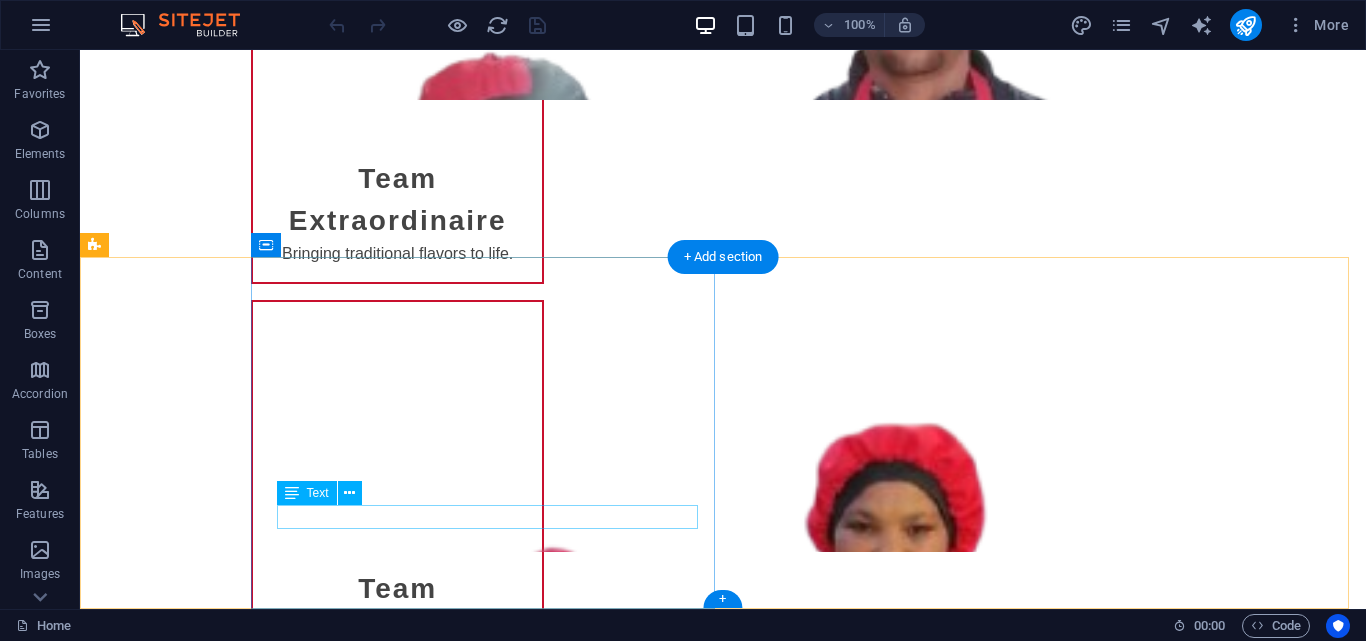 click on "Legal Notice  |  Privacy Policy" at bounding box center (800, 2419) 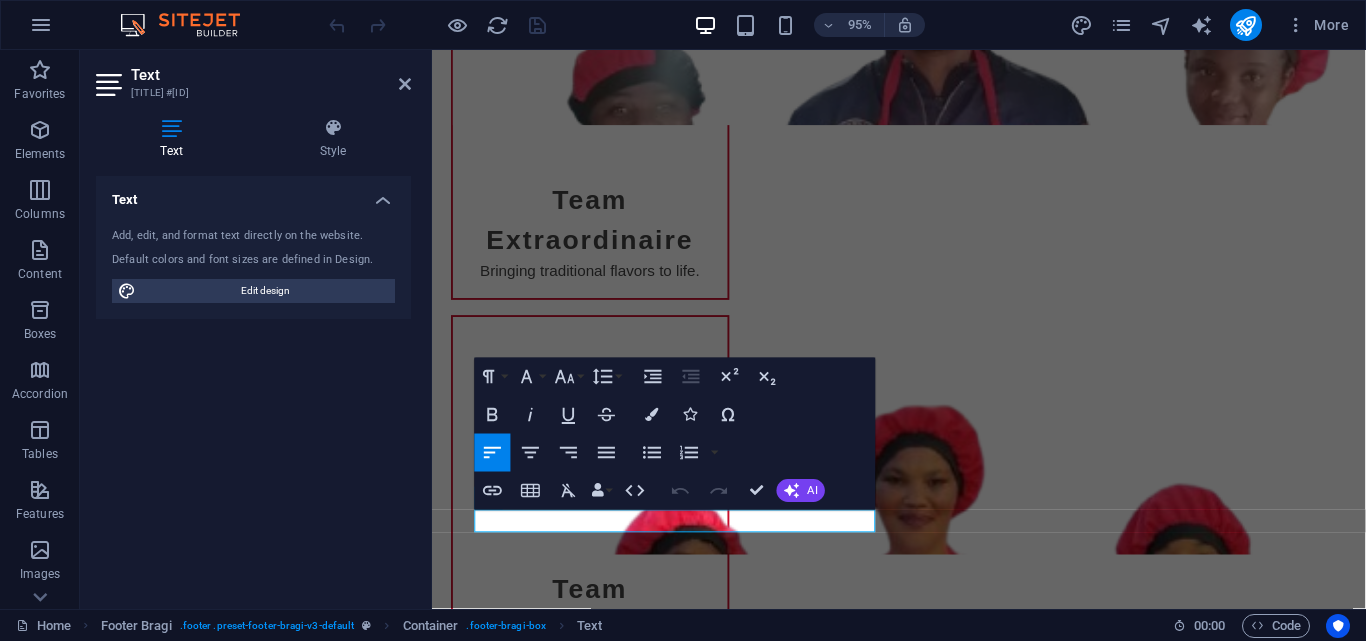 scroll, scrollTop: 4877, scrollLeft: 0, axis: vertical 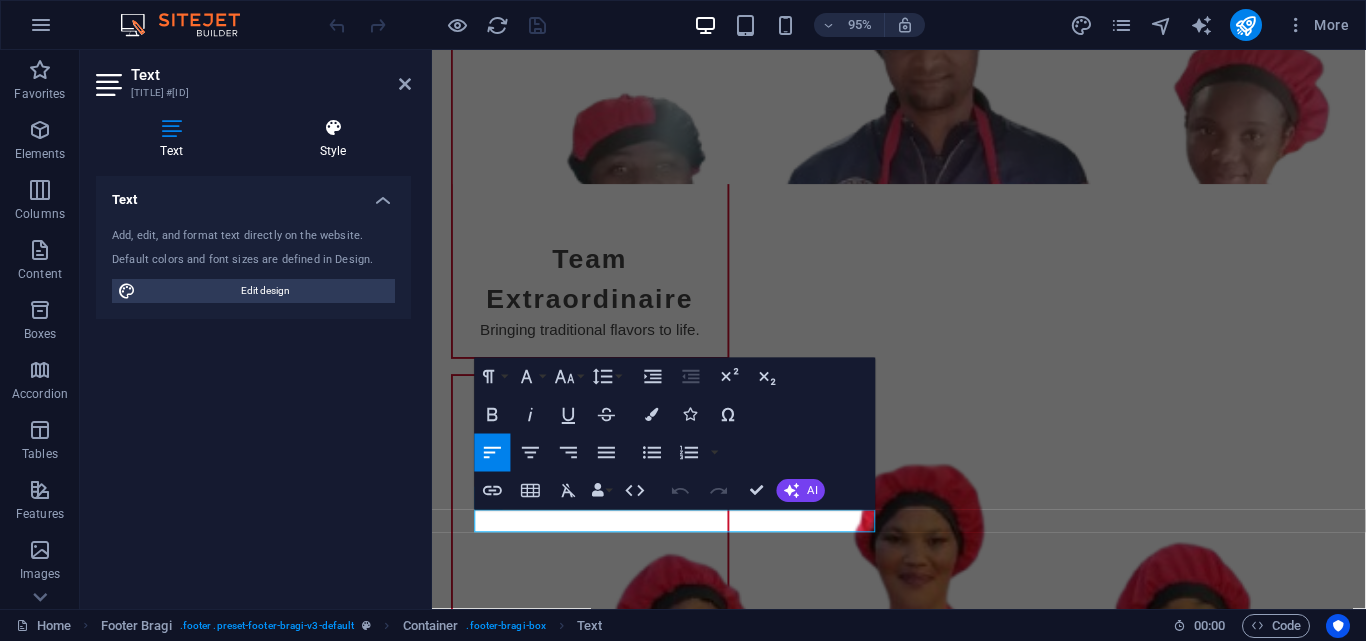 click on "Style" at bounding box center (333, 139) 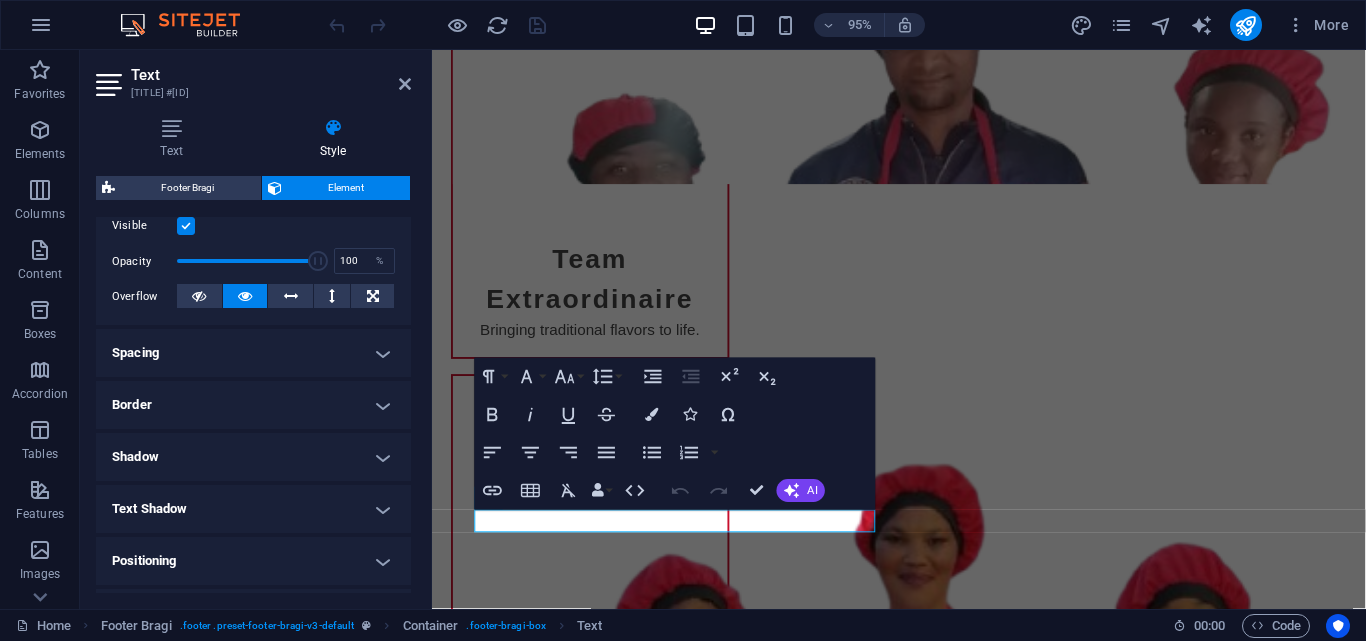 scroll, scrollTop: 469, scrollLeft: 0, axis: vertical 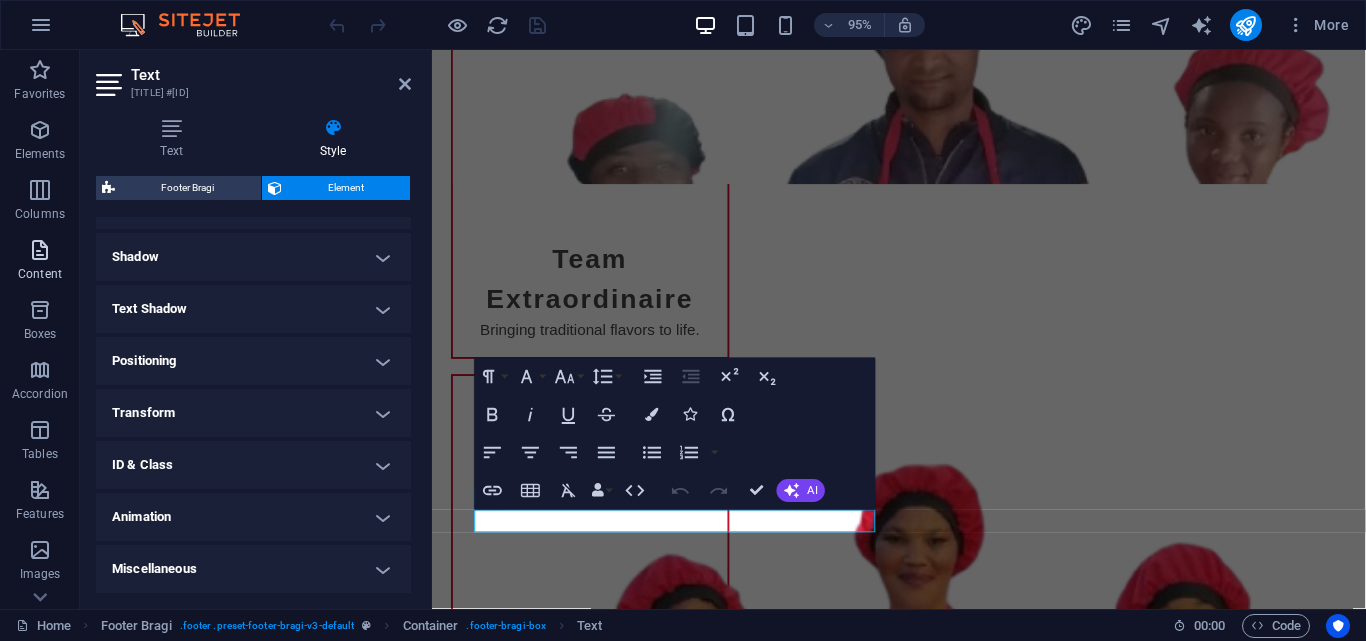 click at bounding box center [40, 250] 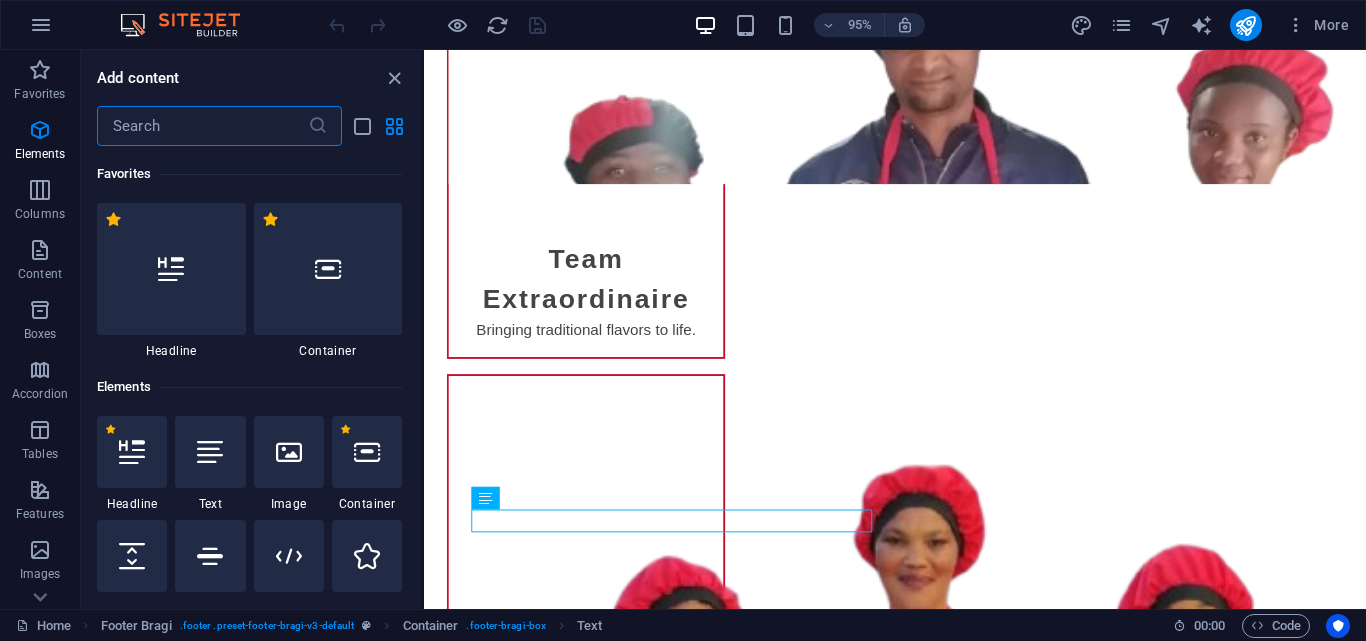 scroll, scrollTop: 3499, scrollLeft: 0, axis: vertical 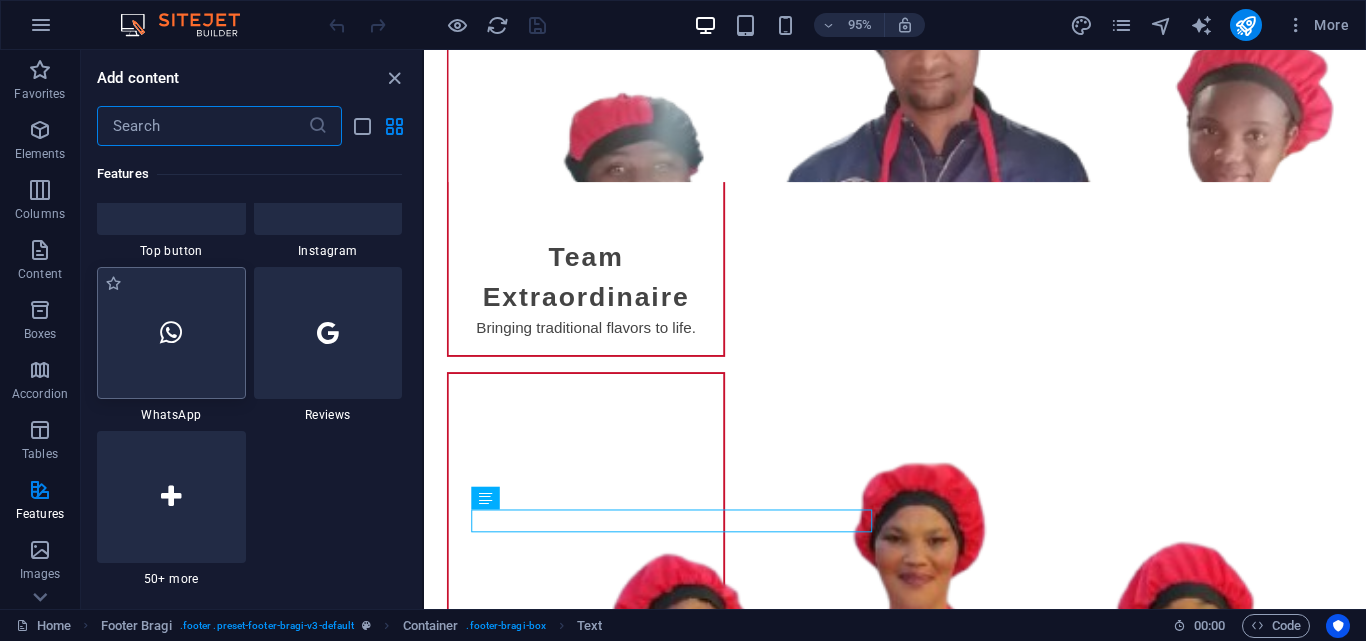 click at bounding box center [171, 333] 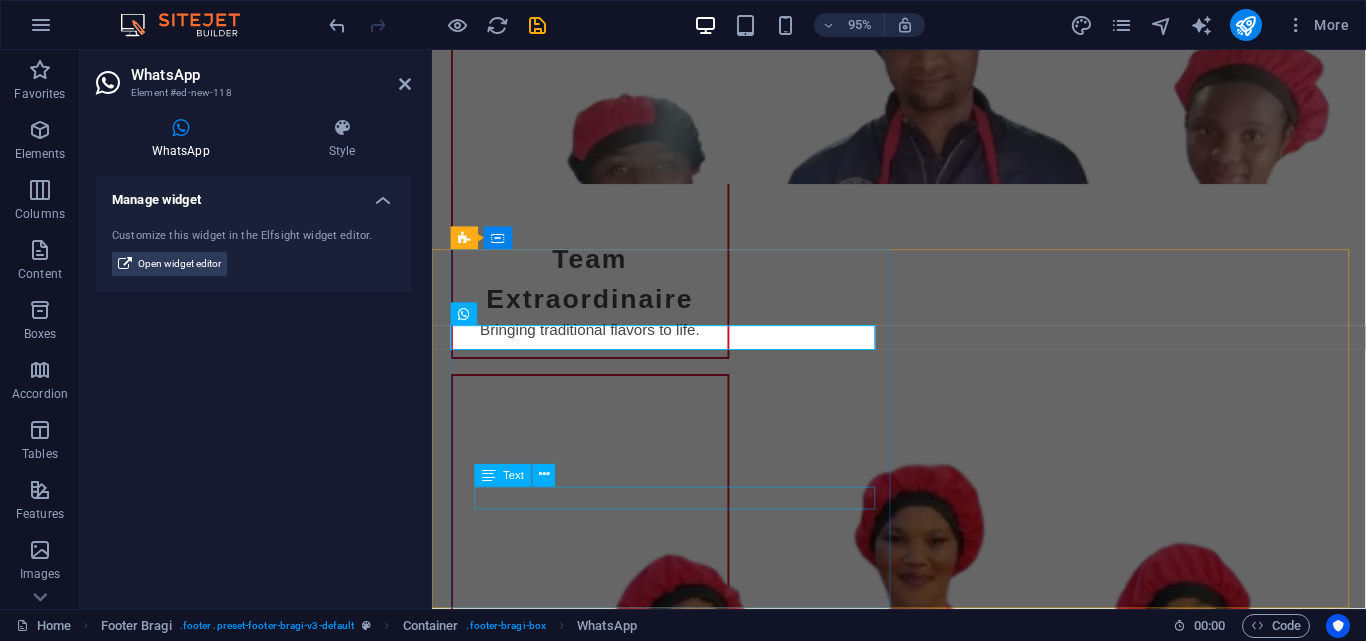 scroll, scrollTop: 4903, scrollLeft: 0, axis: vertical 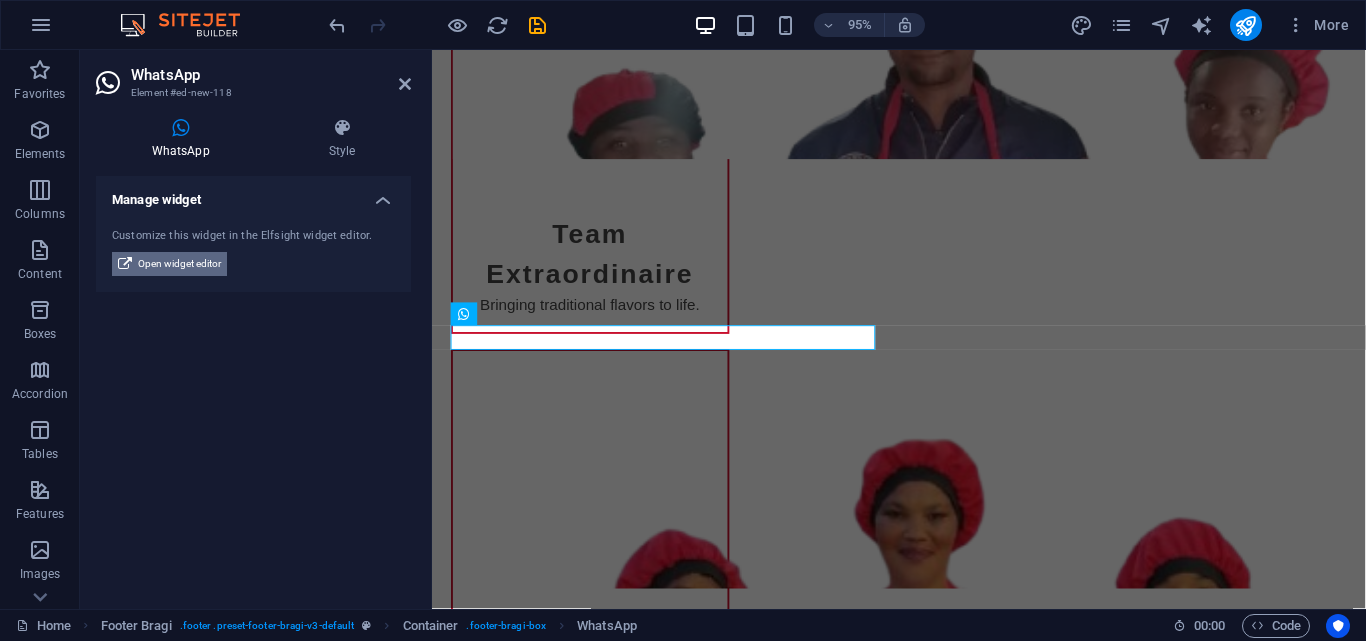 click on "Open widget editor" at bounding box center (179, 264) 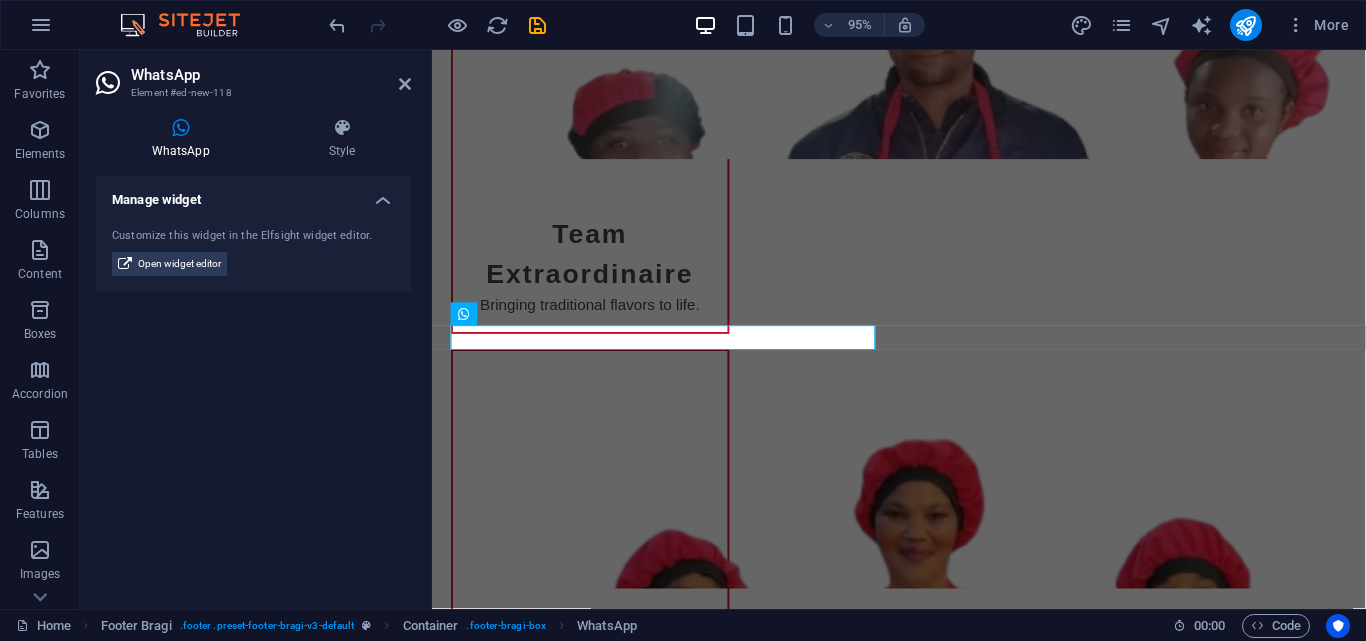 click at bounding box center (180, 128) 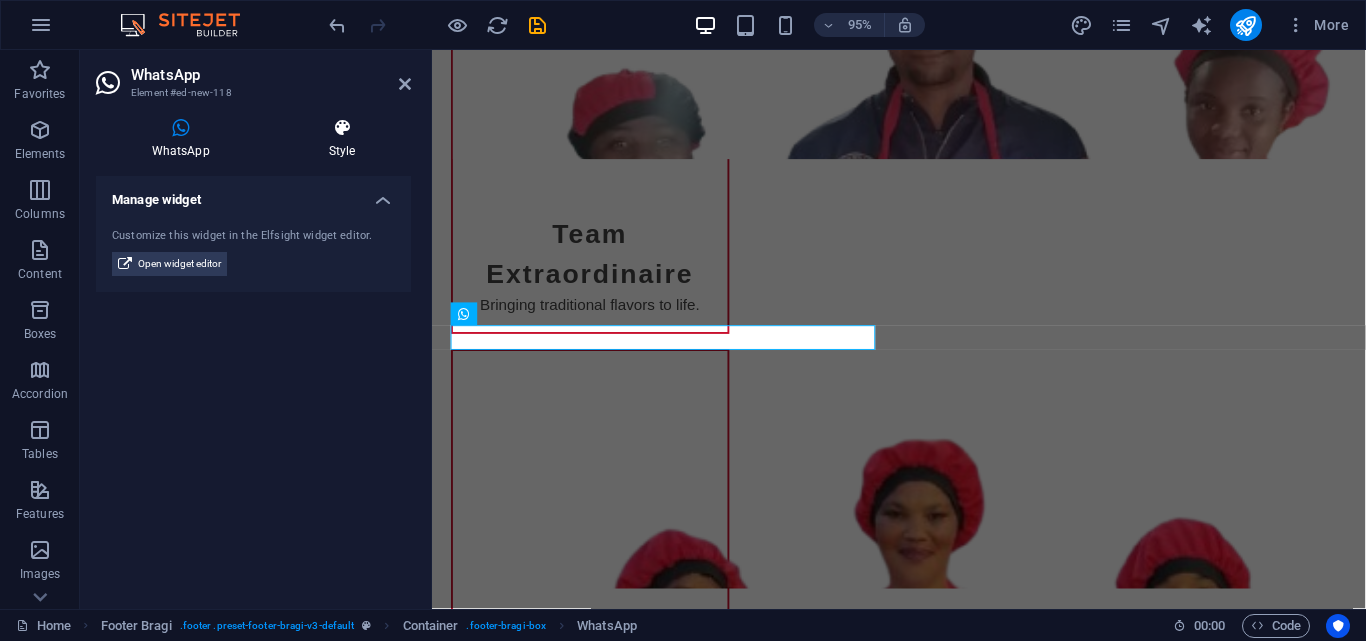 click at bounding box center (342, 128) 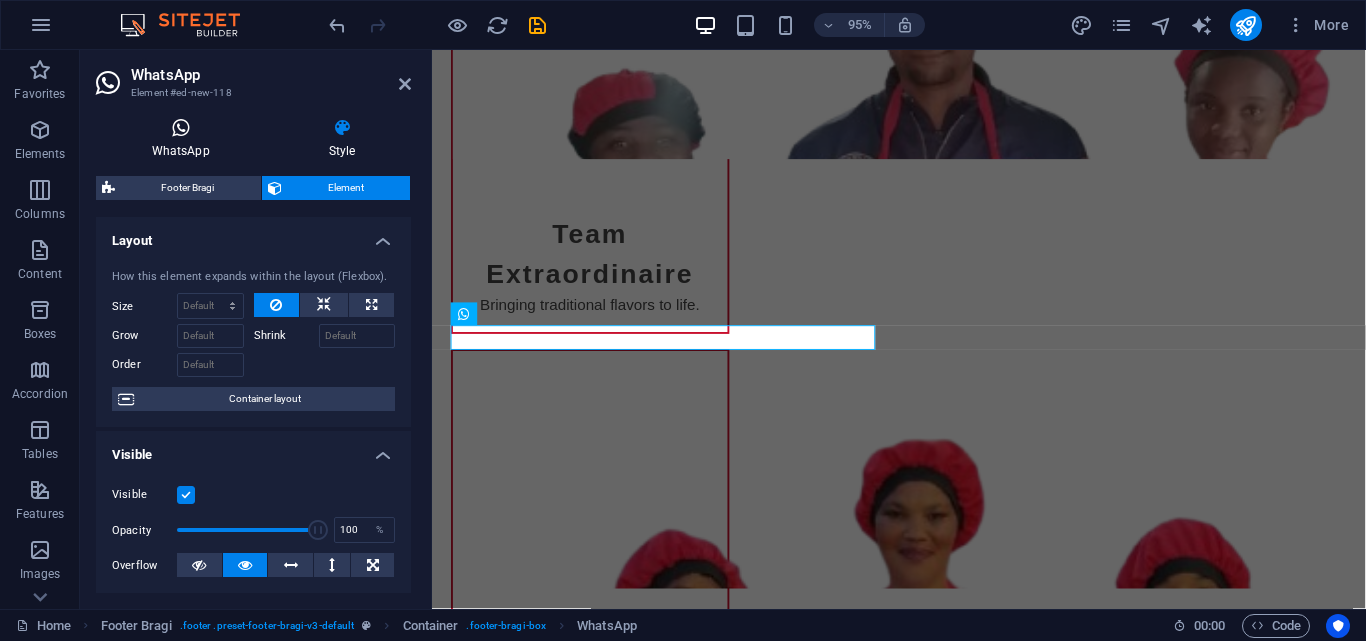 click at bounding box center (180, 128) 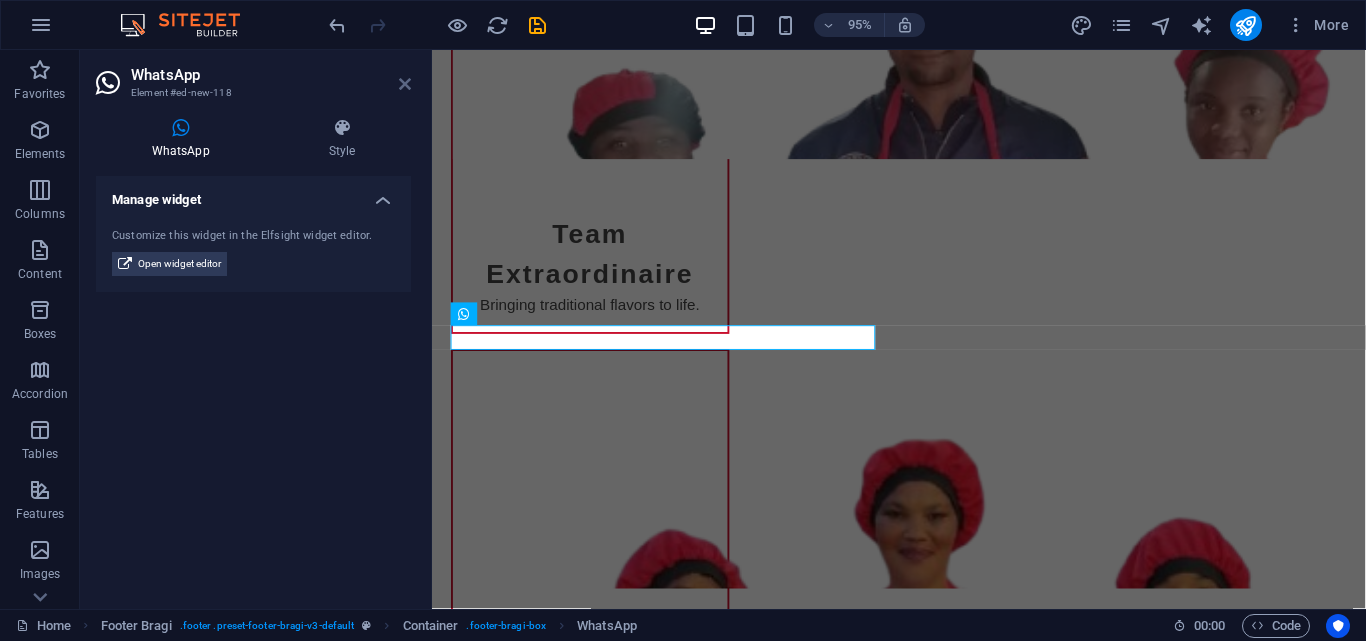 click at bounding box center (405, 84) 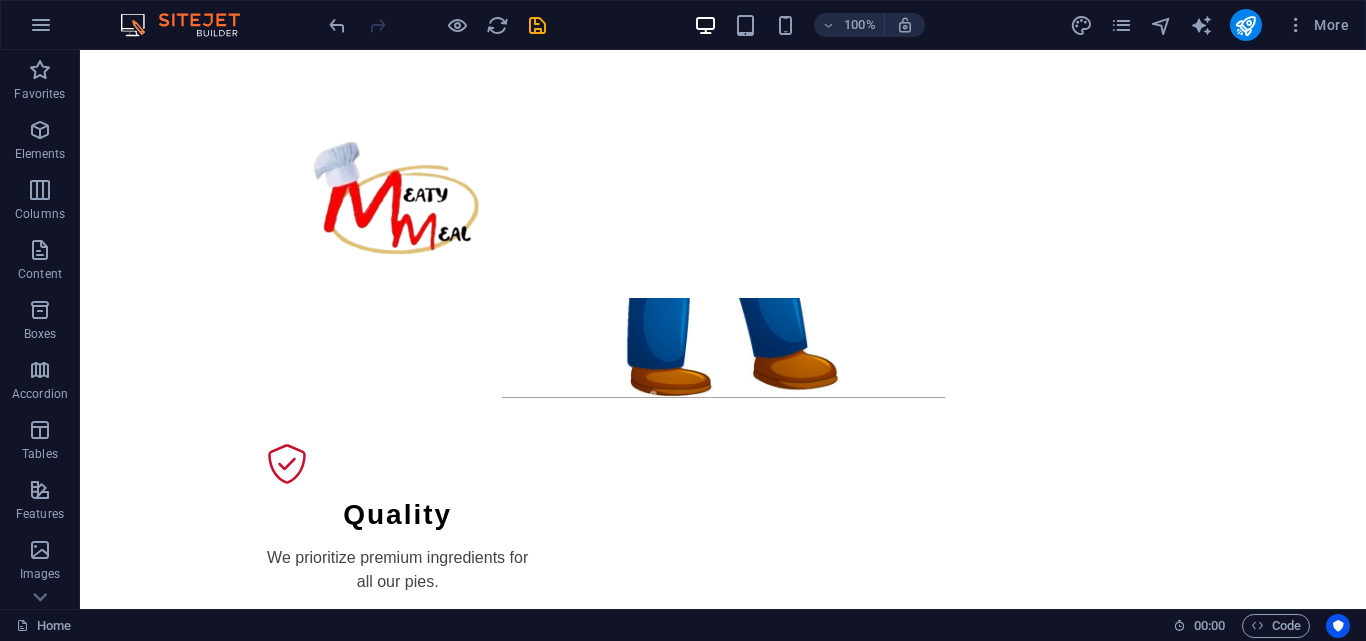 scroll, scrollTop: 1539, scrollLeft: 0, axis: vertical 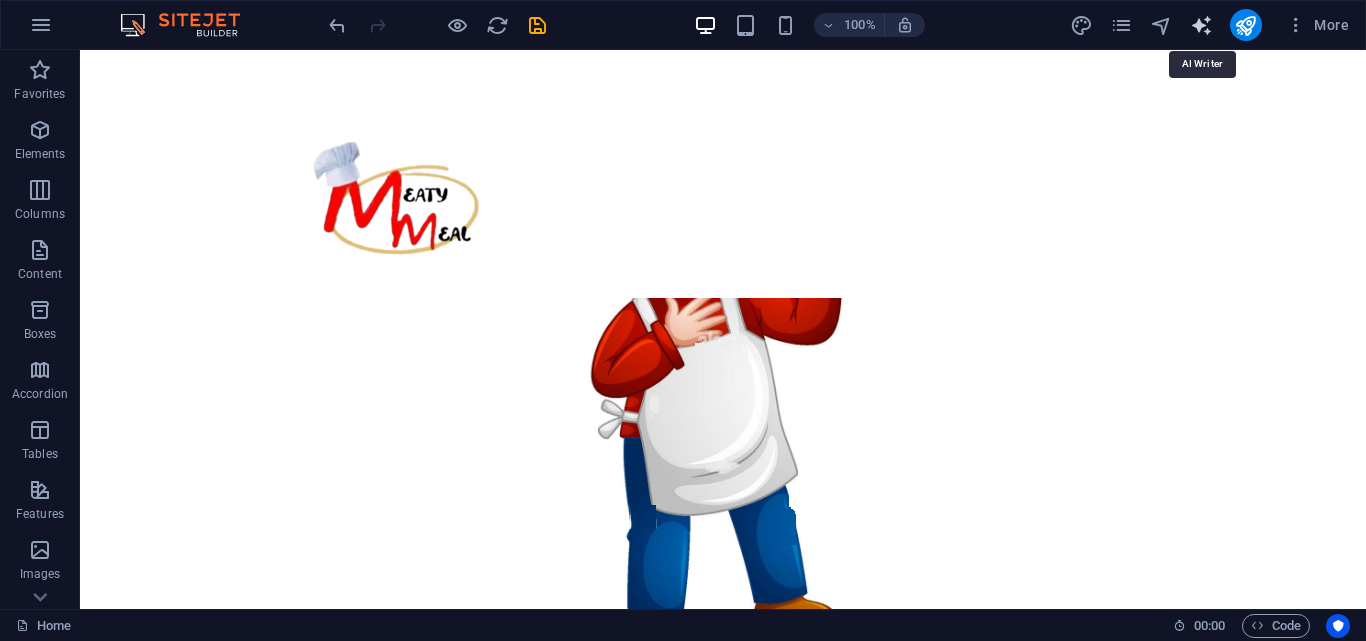 click at bounding box center [1201, 25] 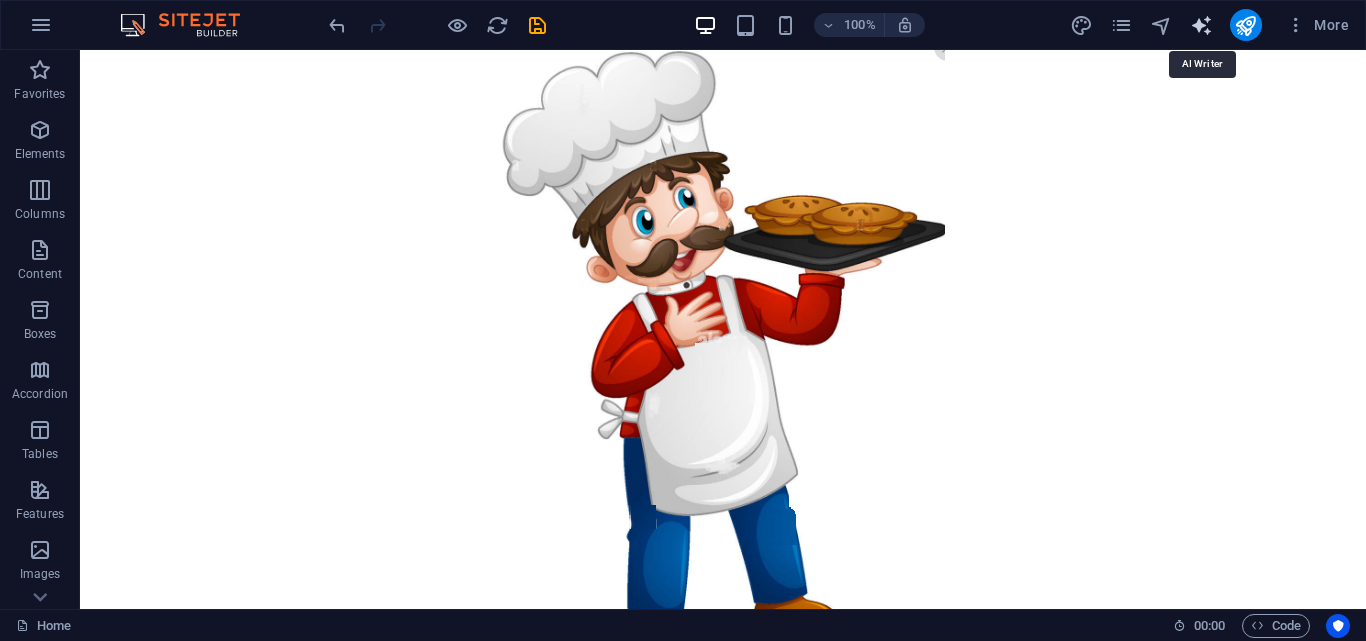 select on "English" 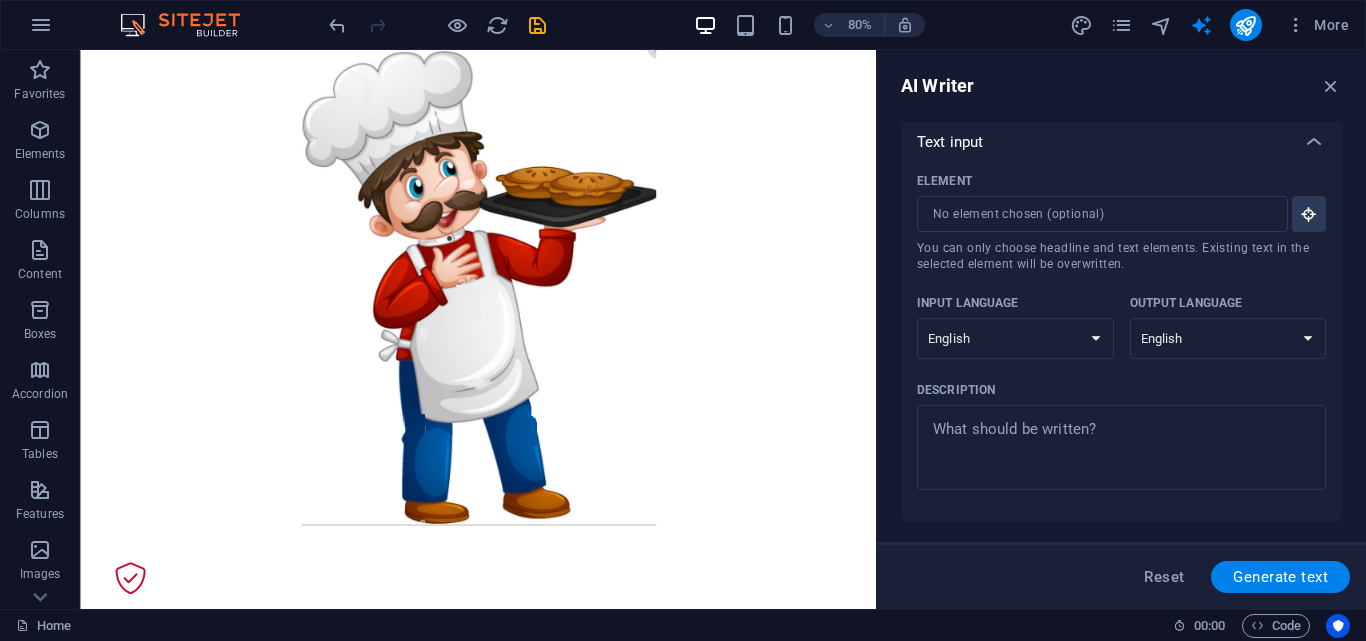 scroll, scrollTop: 0, scrollLeft: 0, axis: both 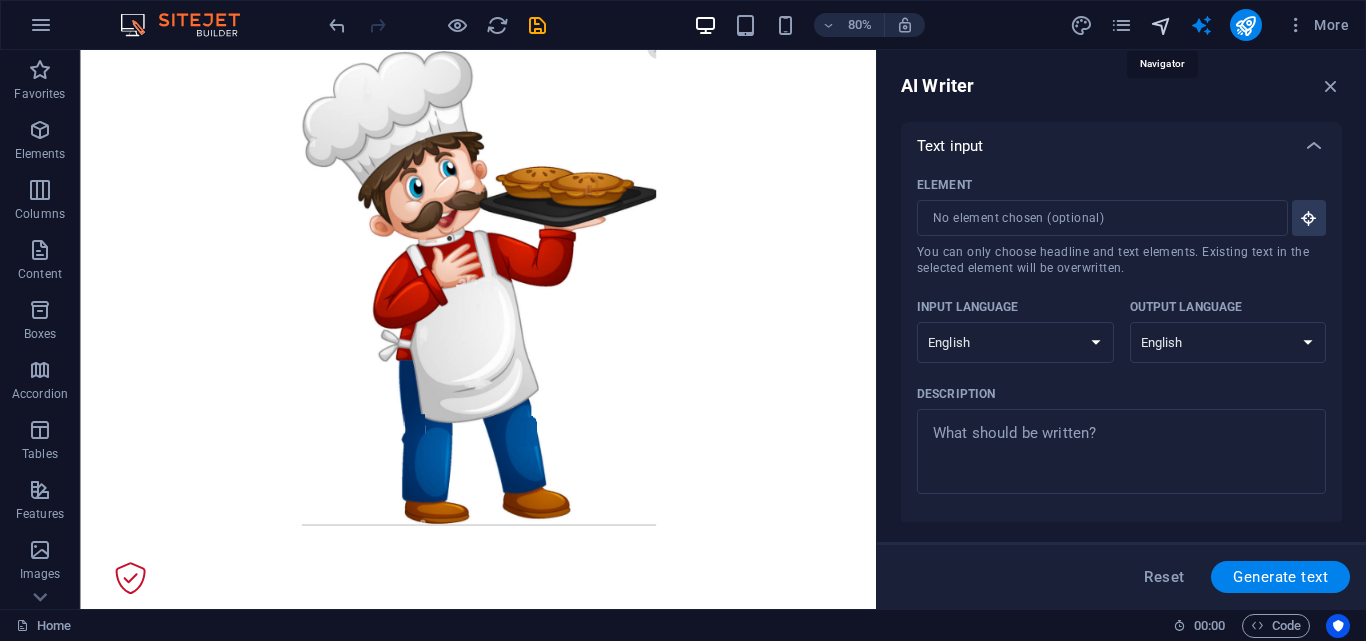 click at bounding box center (1161, 25) 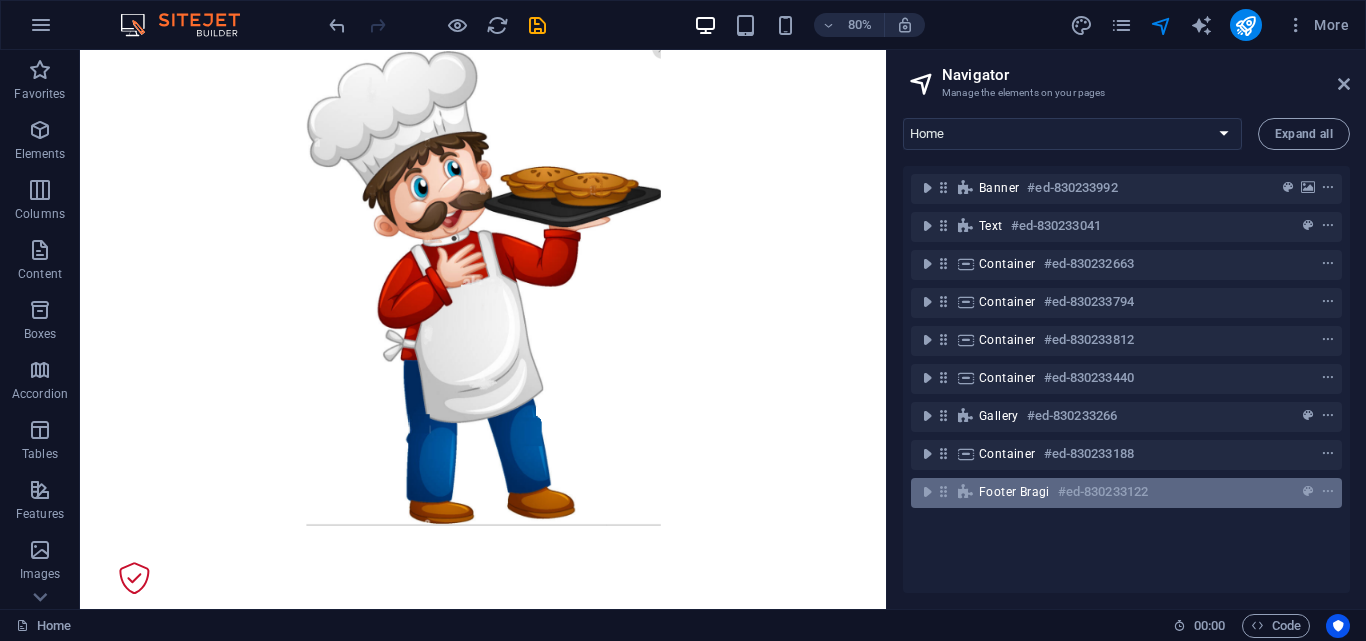 click on "[TITLE] [BRAND] #[ID]" at bounding box center (1110, 492) 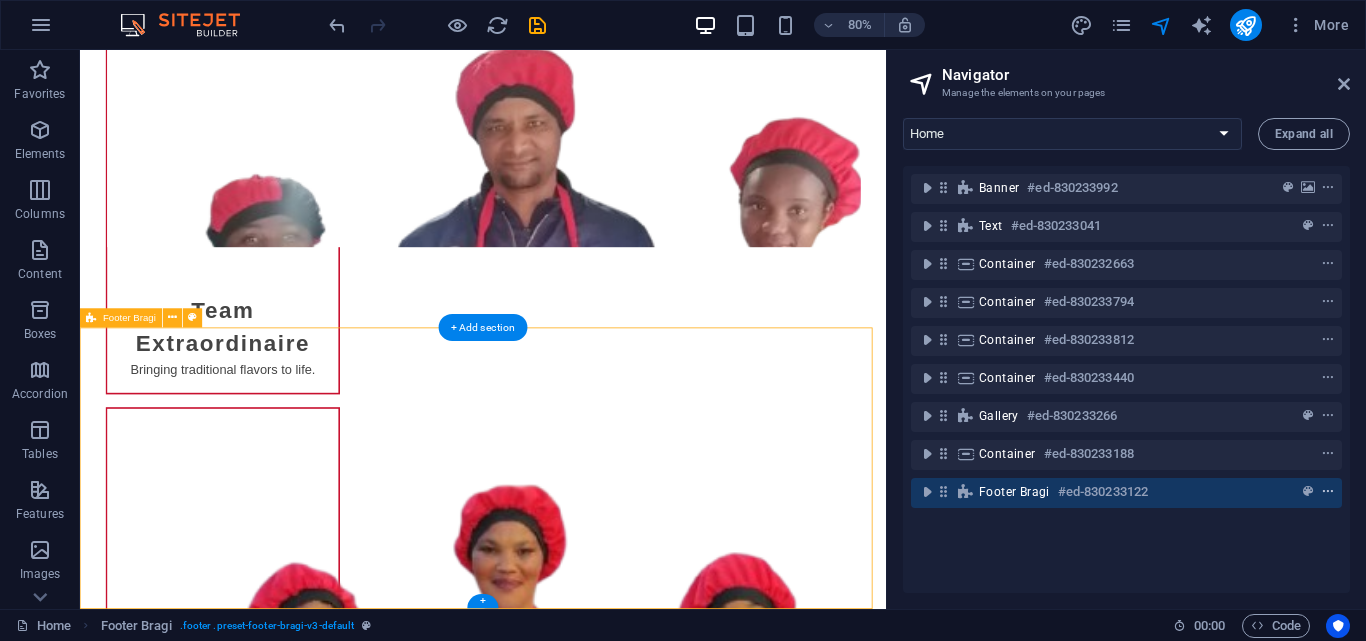 click at bounding box center (1328, 492) 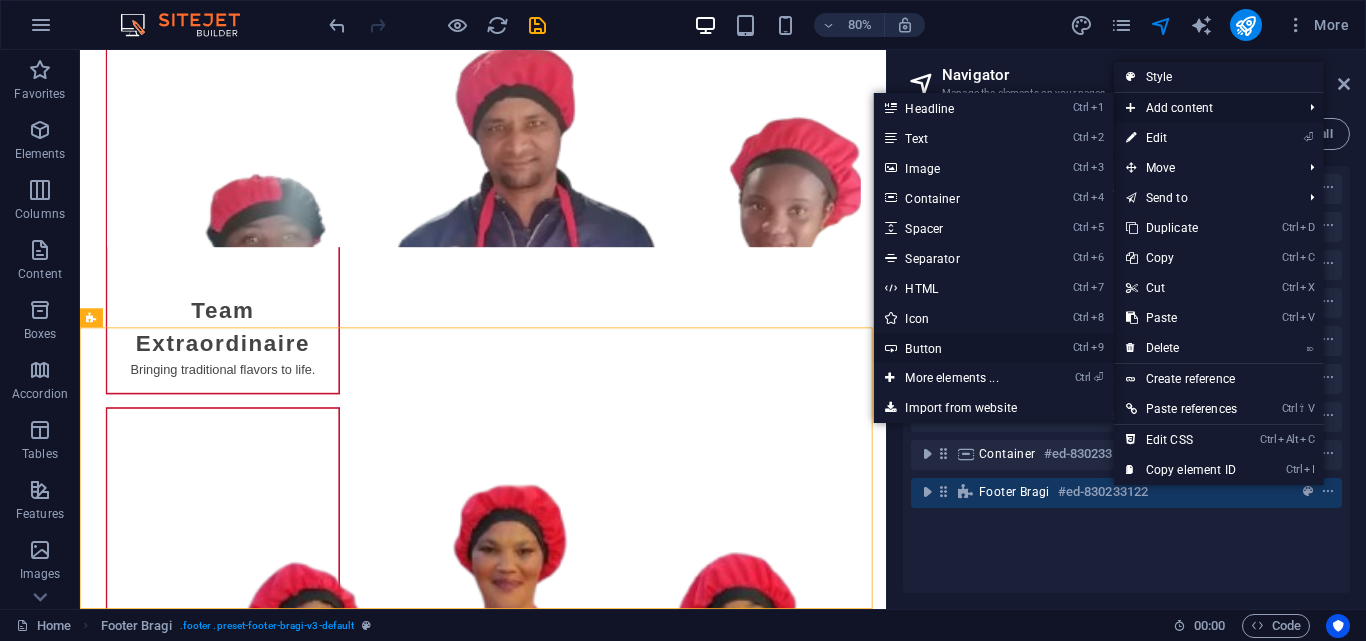 click on "Ctrl 9  Button" at bounding box center (955, 348) 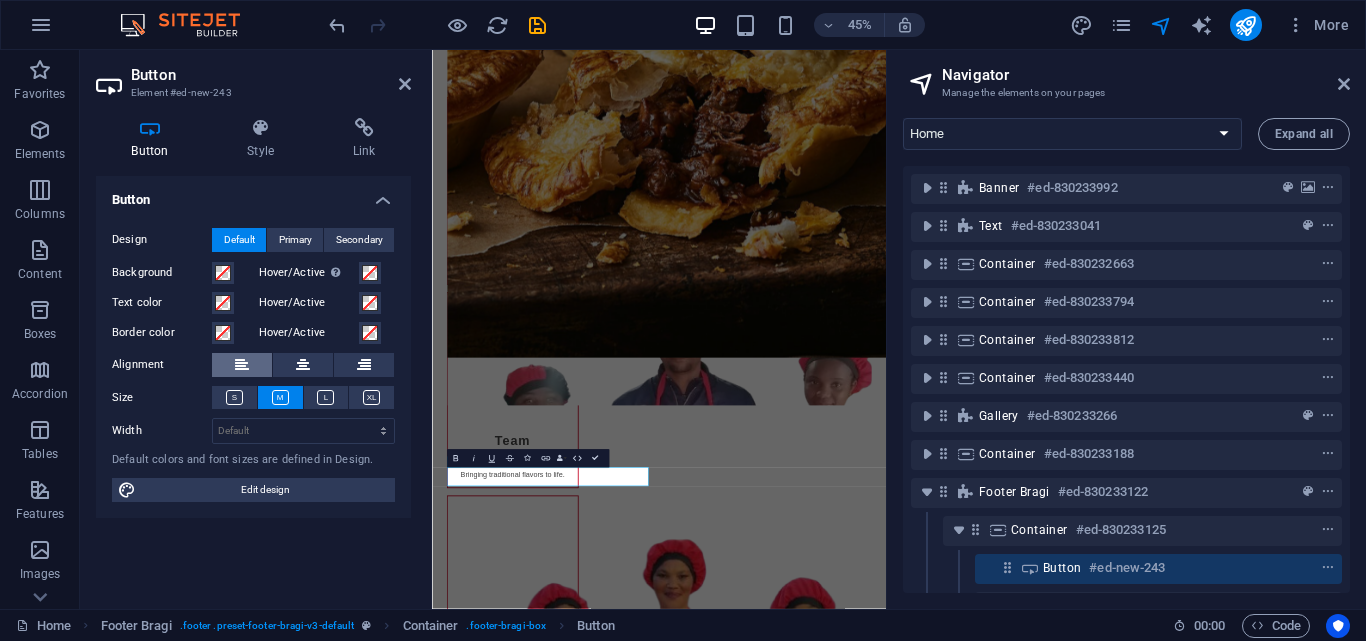 scroll, scrollTop: 4924, scrollLeft: 0, axis: vertical 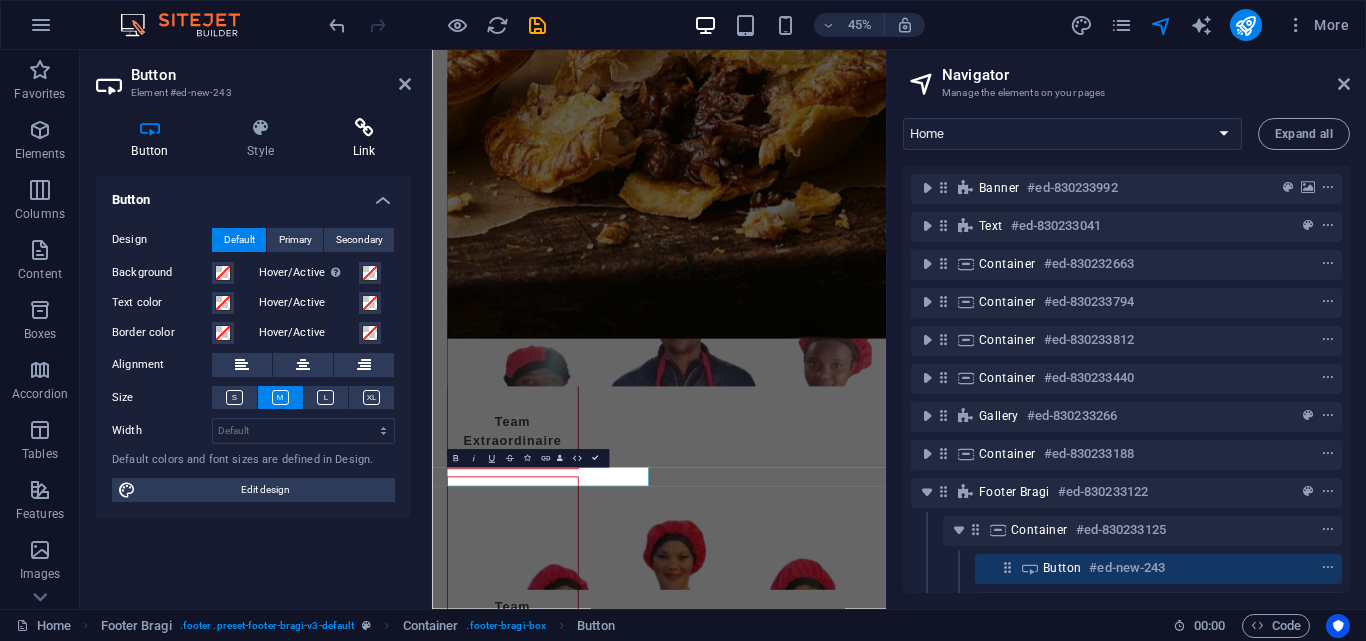 click at bounding box center (364, 128) 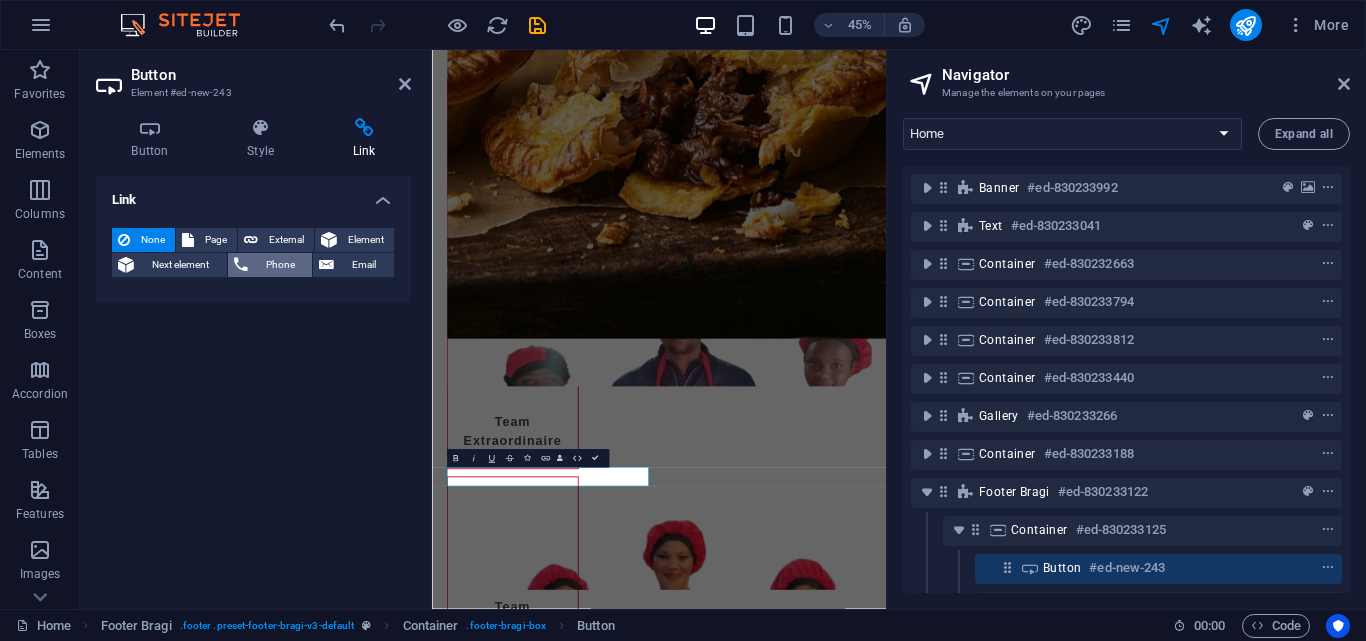 click on "Phone" at bounding box center (270, 265) 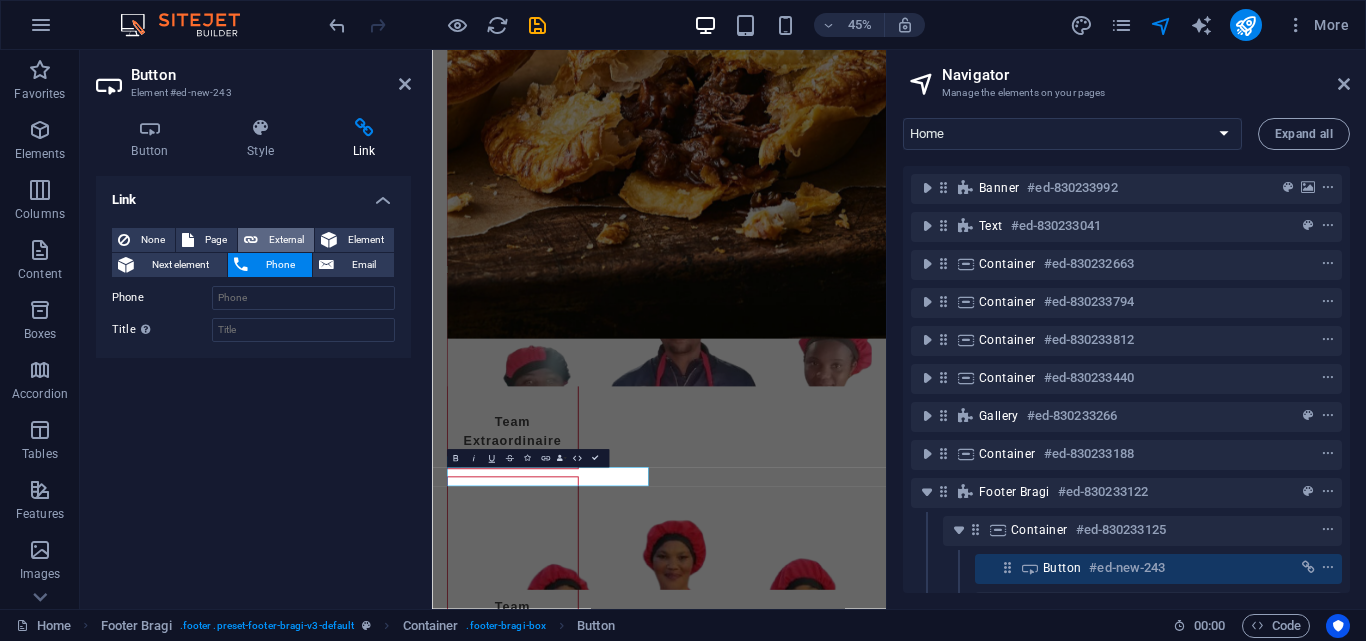 click on "External" at bounding box center [286, 240] 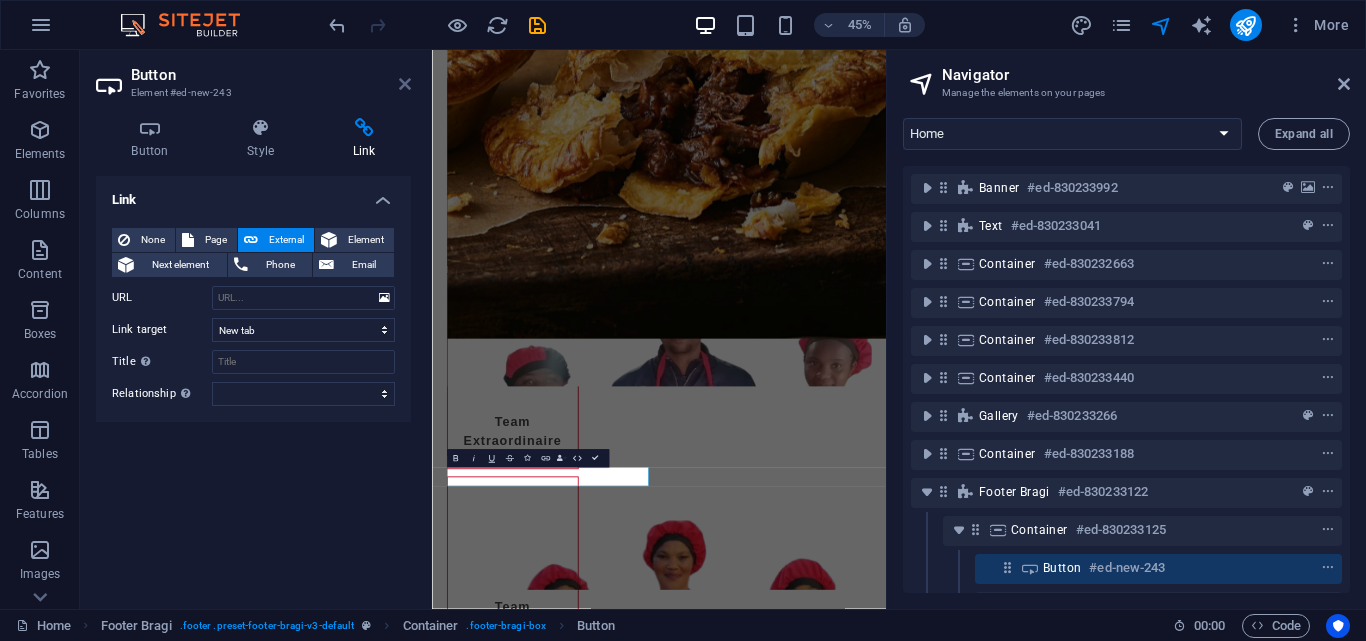 click at bounding box center [405, 84] 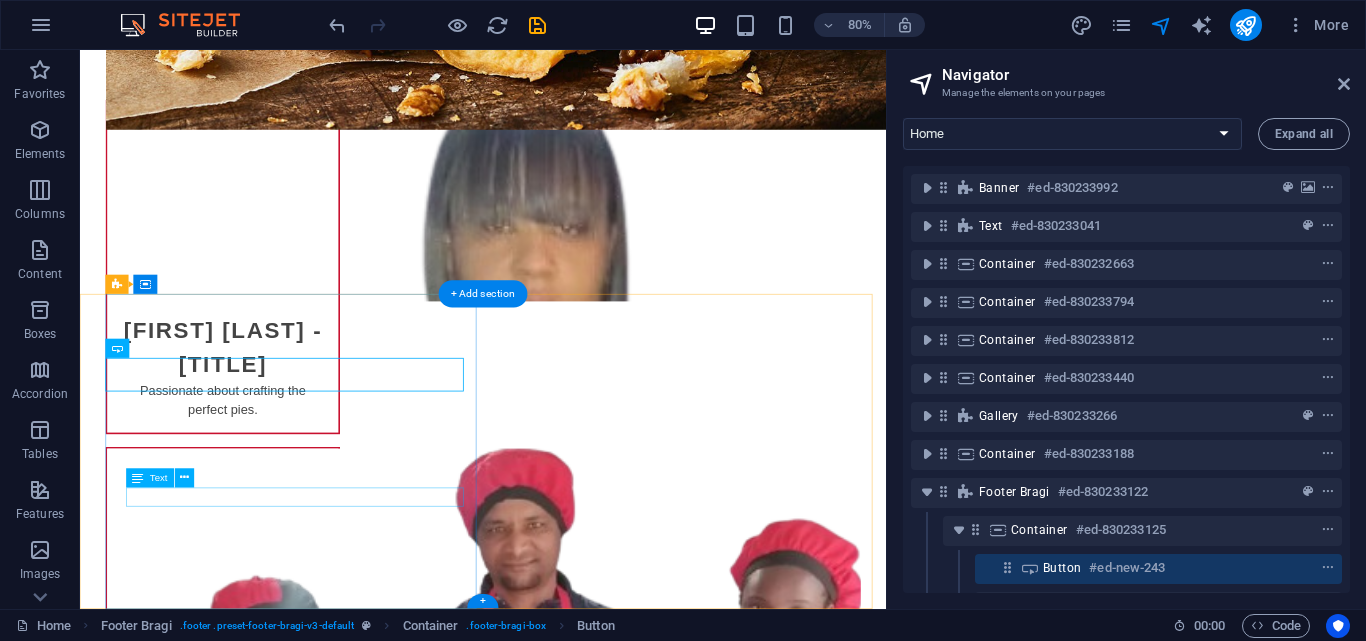 click on "[PHONE]" at bounding box center [592, 3006] 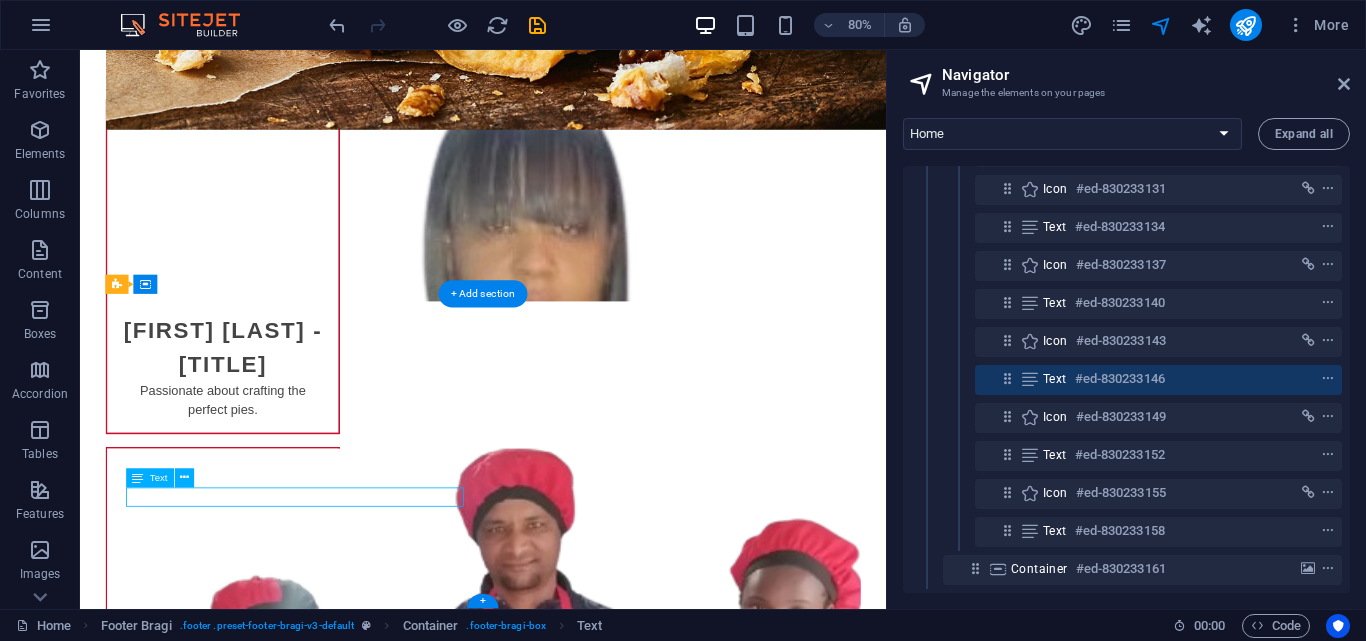 scroll, scrollTop: 464, scrollLeft: 0, axis: vertical 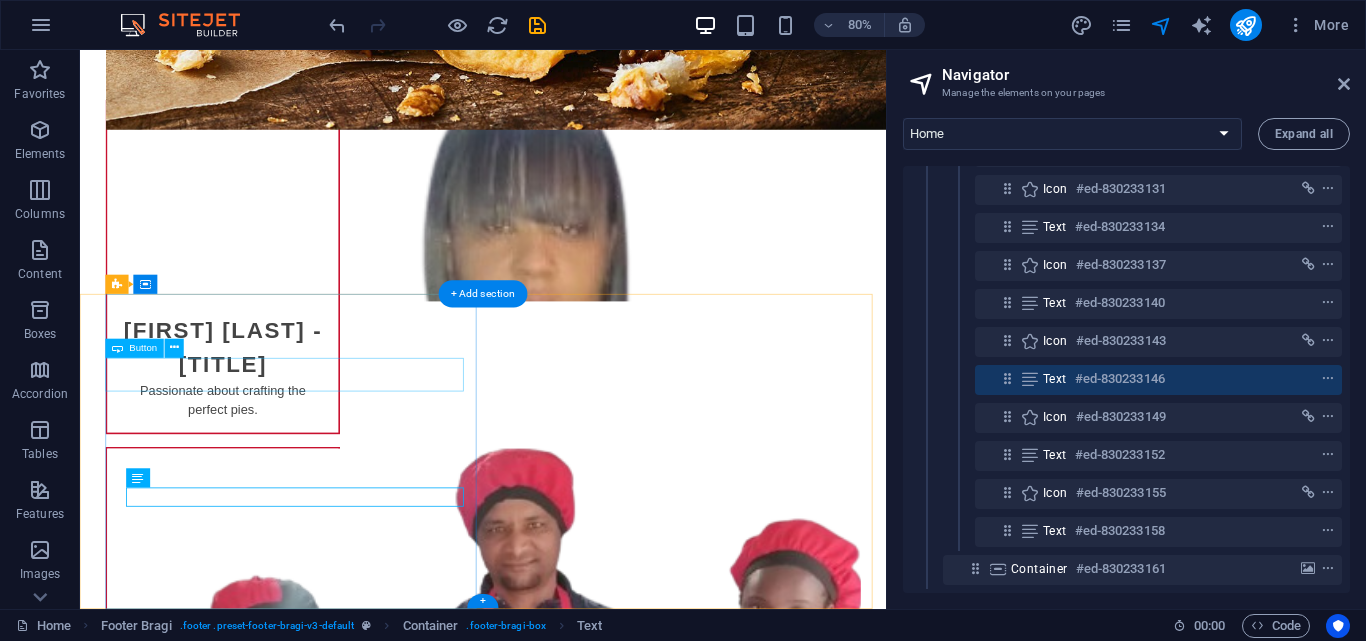 click on "Button label" at bounding box center (592, 2781) 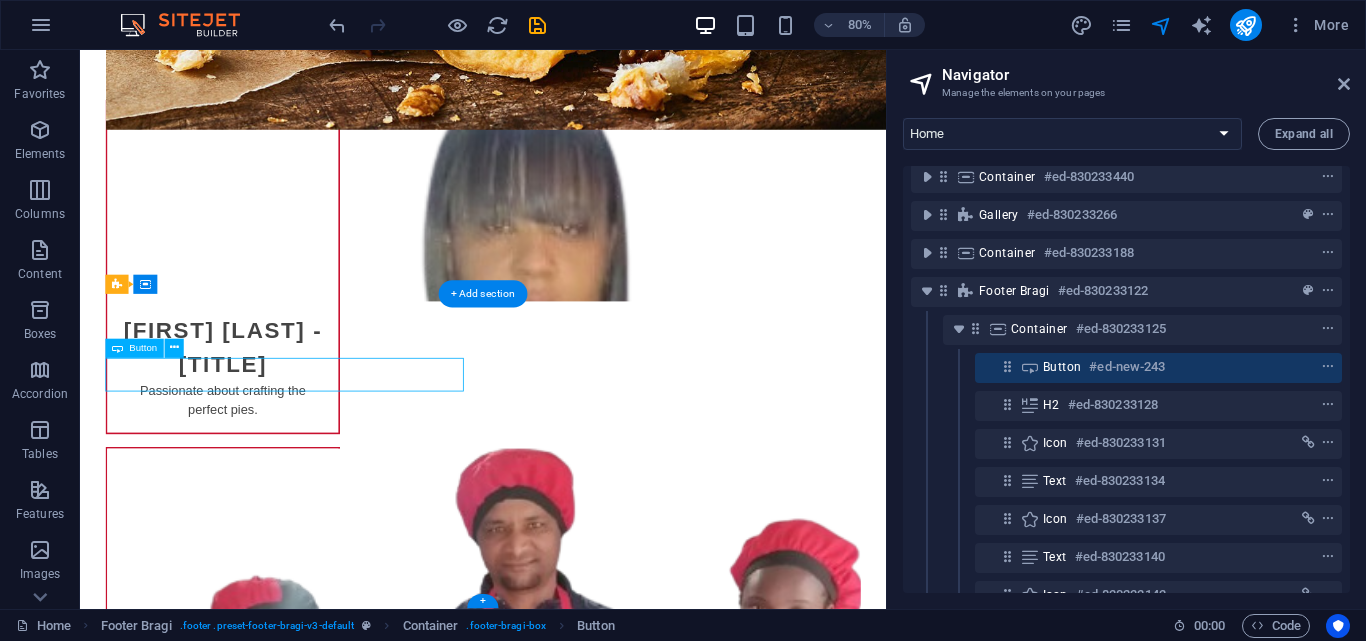 scroll, scrollTop: 198, scrollLeft: 0, axis: vertical 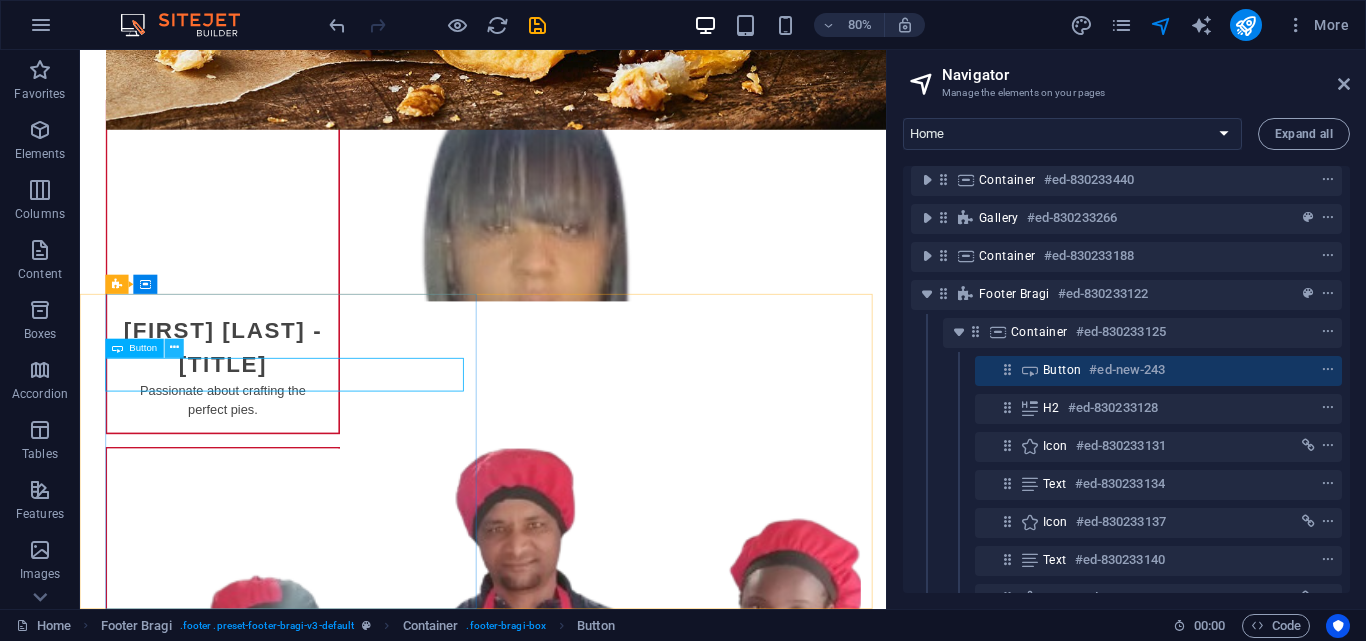 click at bounding box center [174, 348] 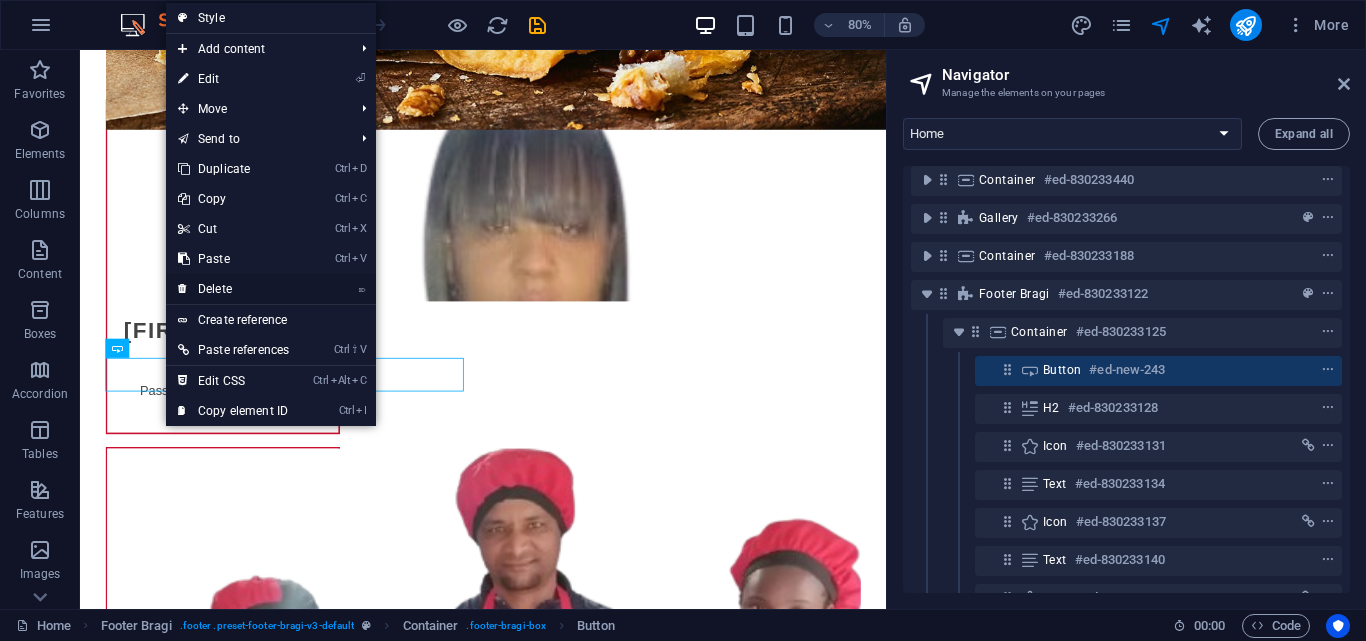 click on "⌦  Delete" at bounding box center (233, 289) 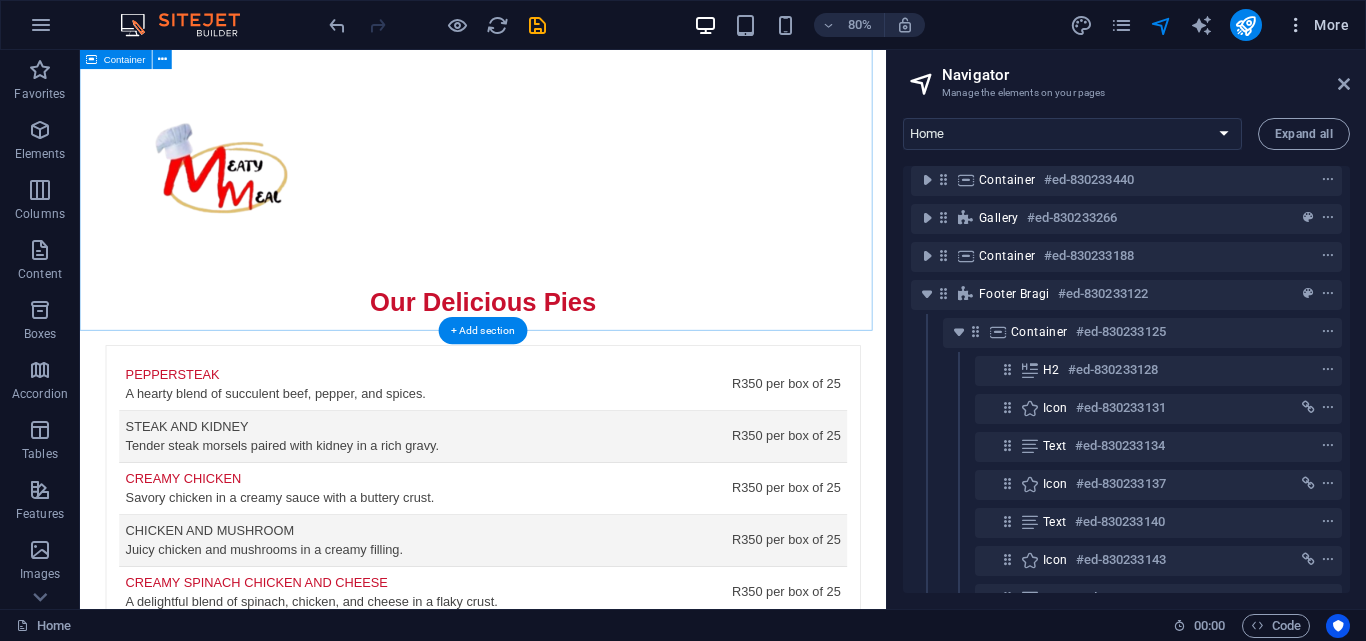 scroll, scrollTop: 1282, scrollLeft: 0, axis: vertical 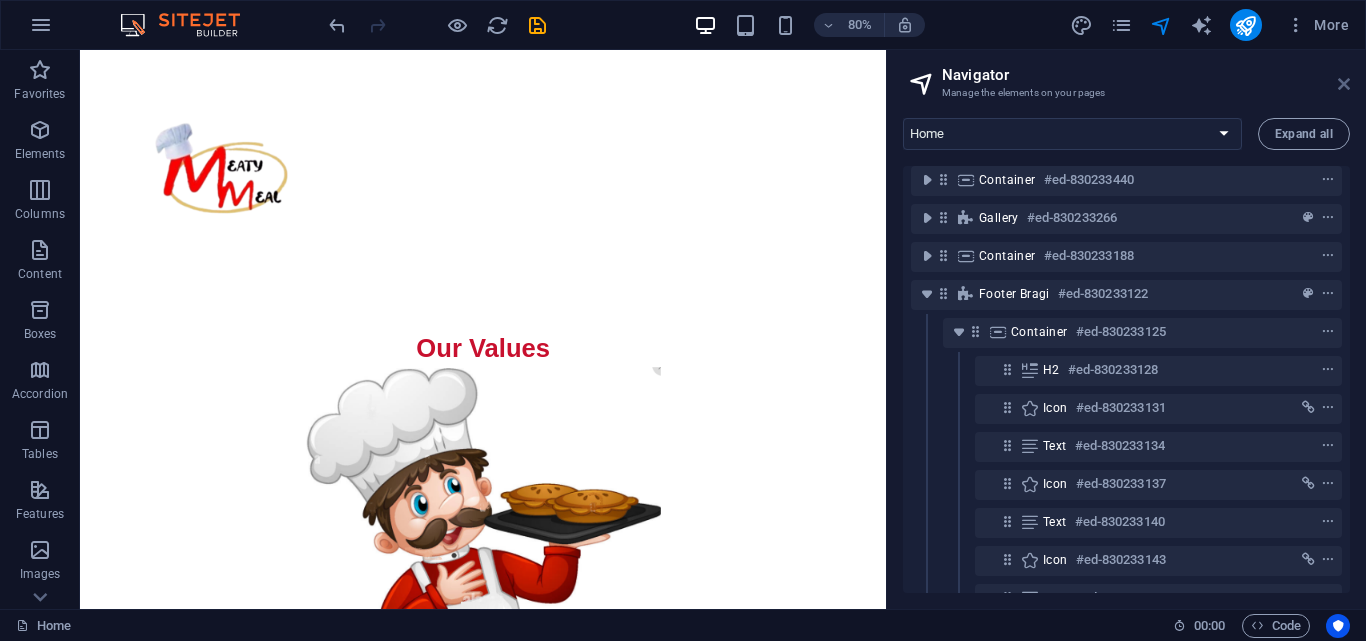click at bounding box center [1344, 84] 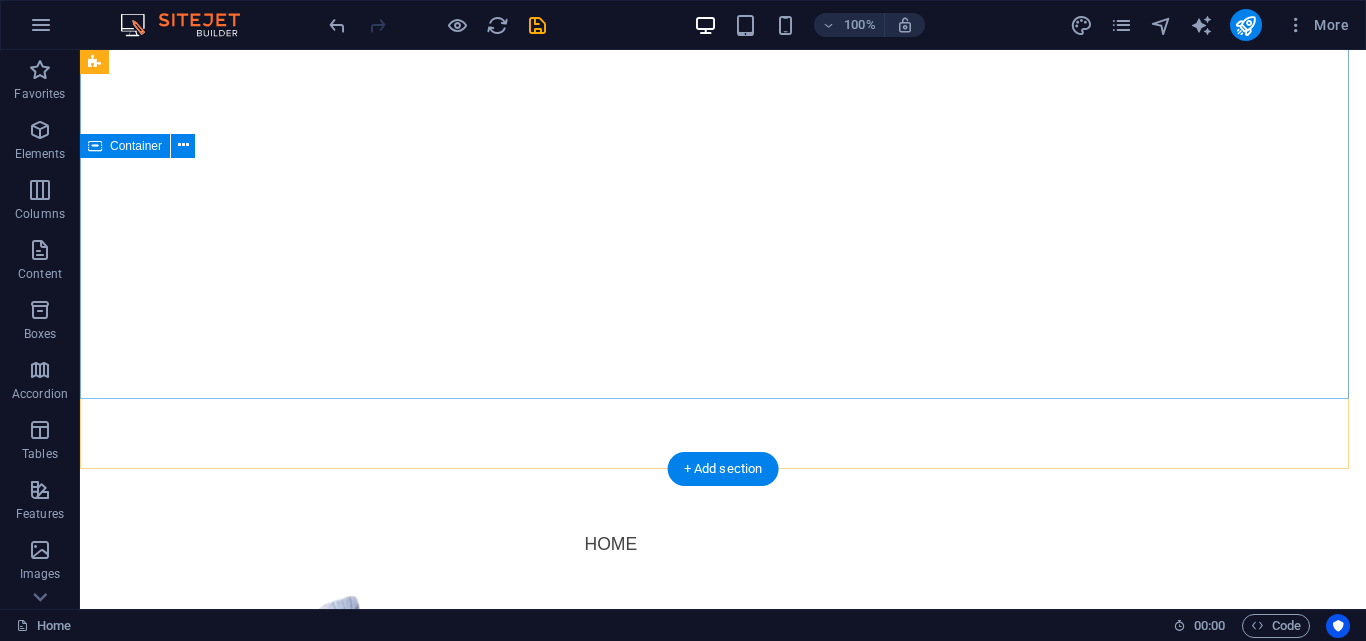 scroll, scrollTop: 0, scrollLeft: 0, axis: both 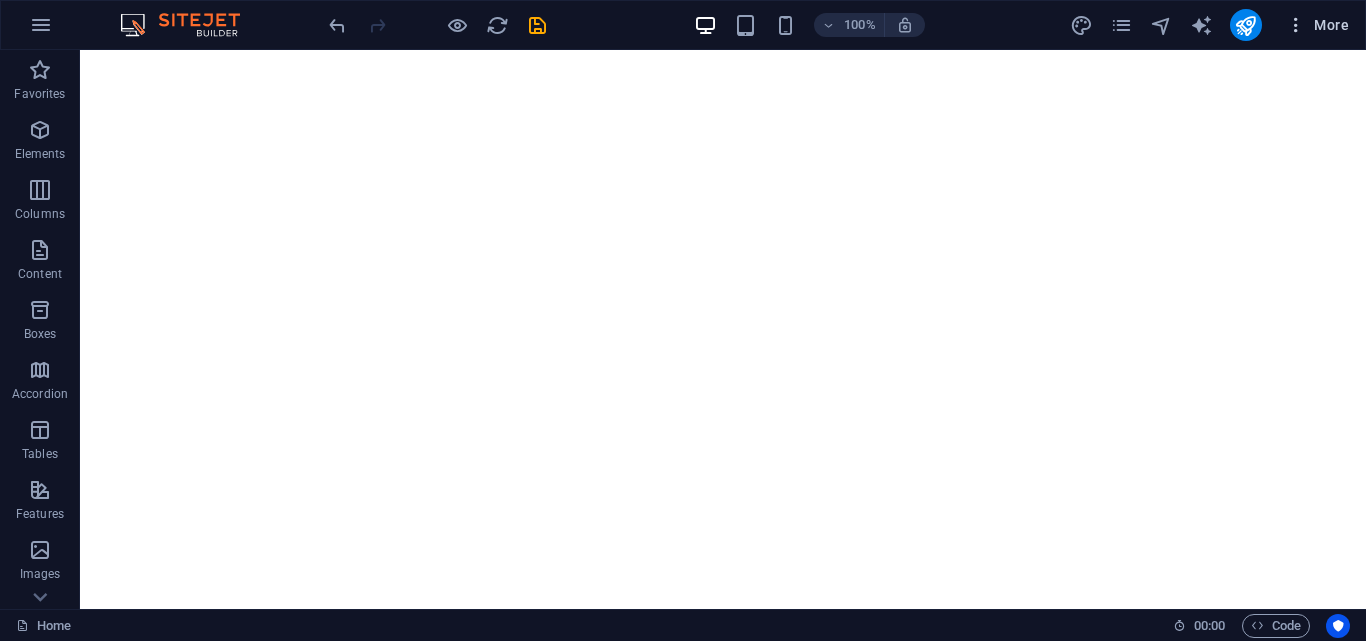 click at bounding box center (1296, 25) 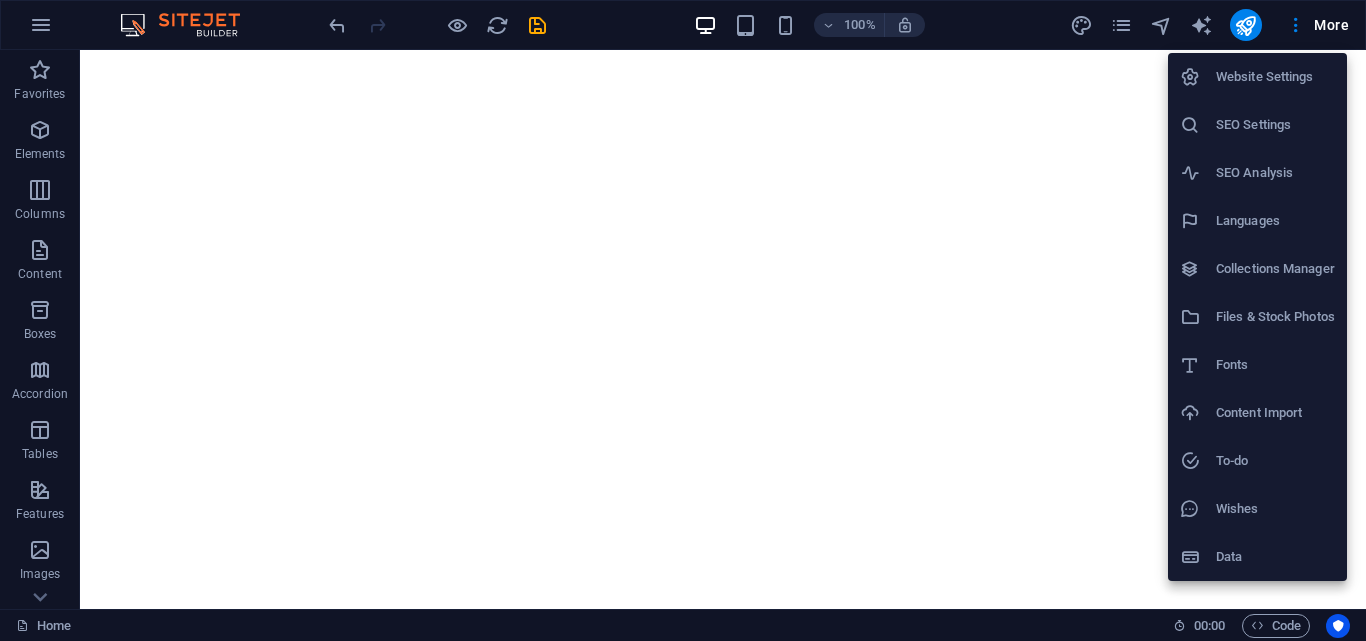 click at bounding box center [683, 320] 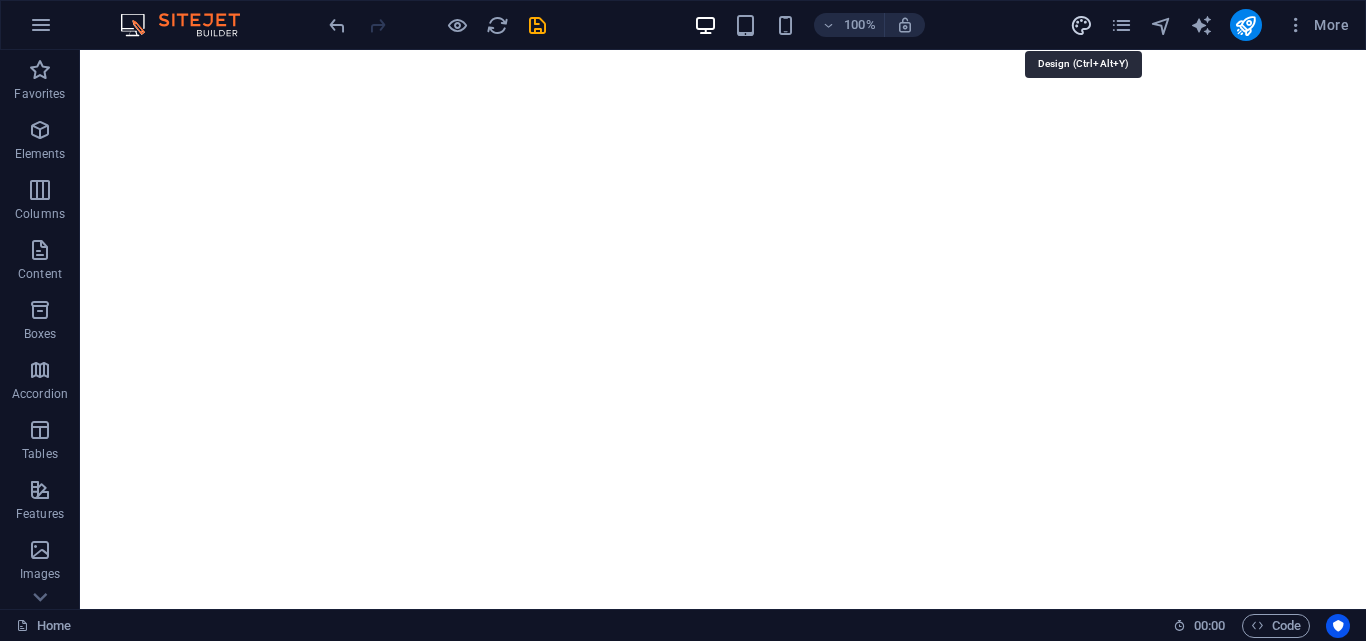 click at bounding box center [1081, 25] 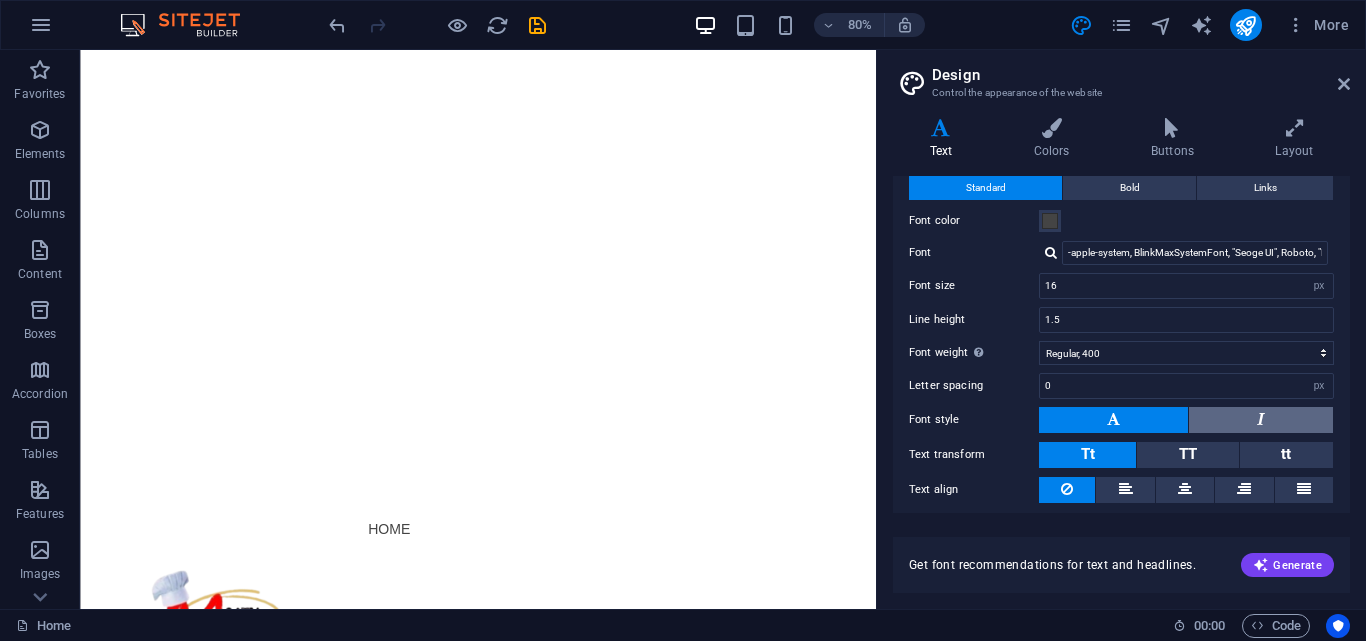 scroll, scrollTop: 0, scrollLeft: 0, axis: both 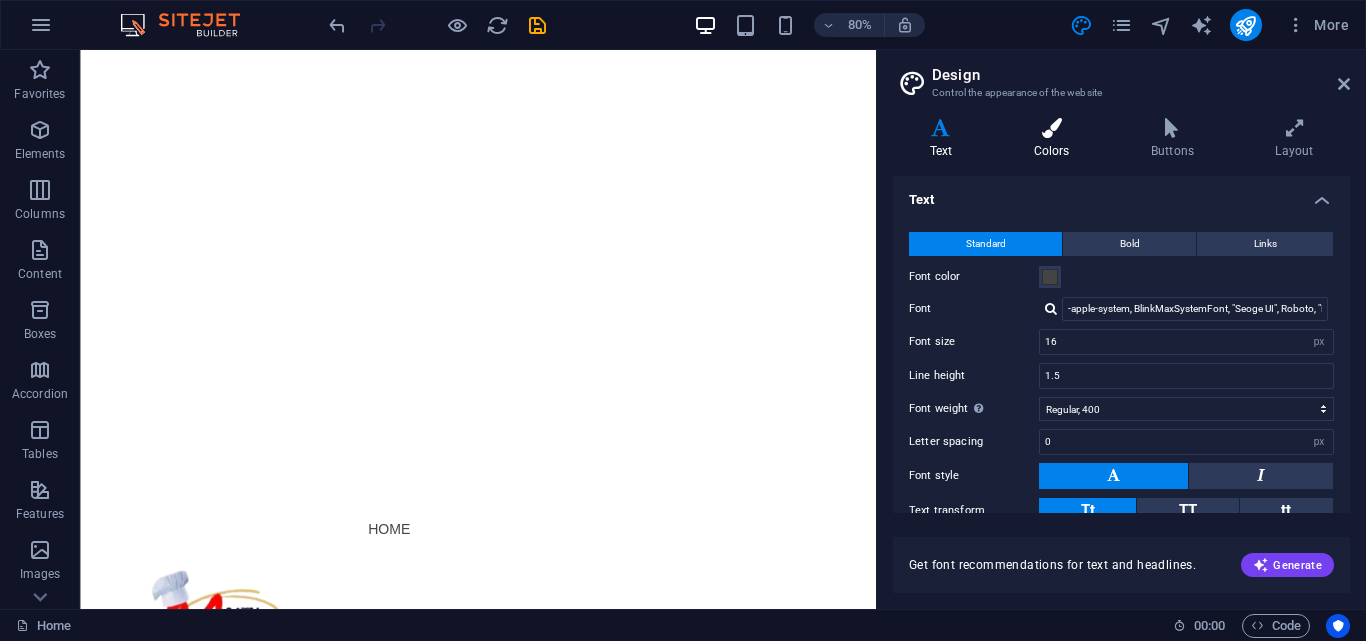 click on "Colors" at bounding box center (1055, 139) 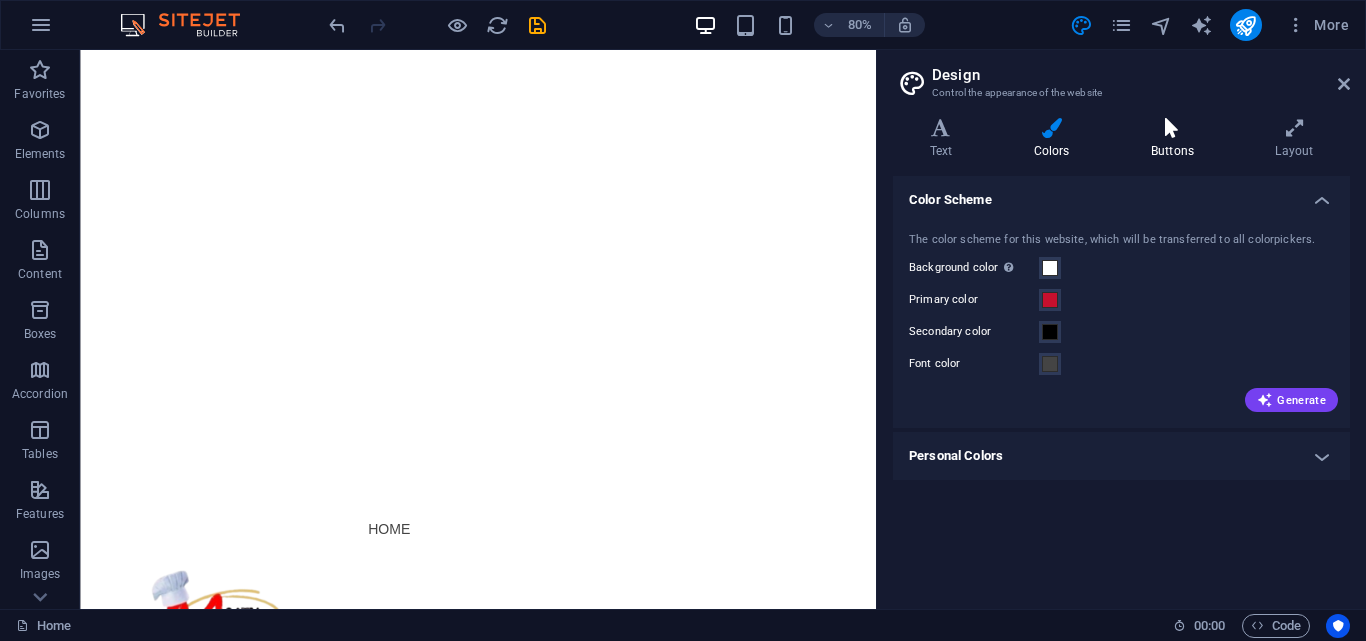 click on "Buttons" at bounding box center (1176, 139) 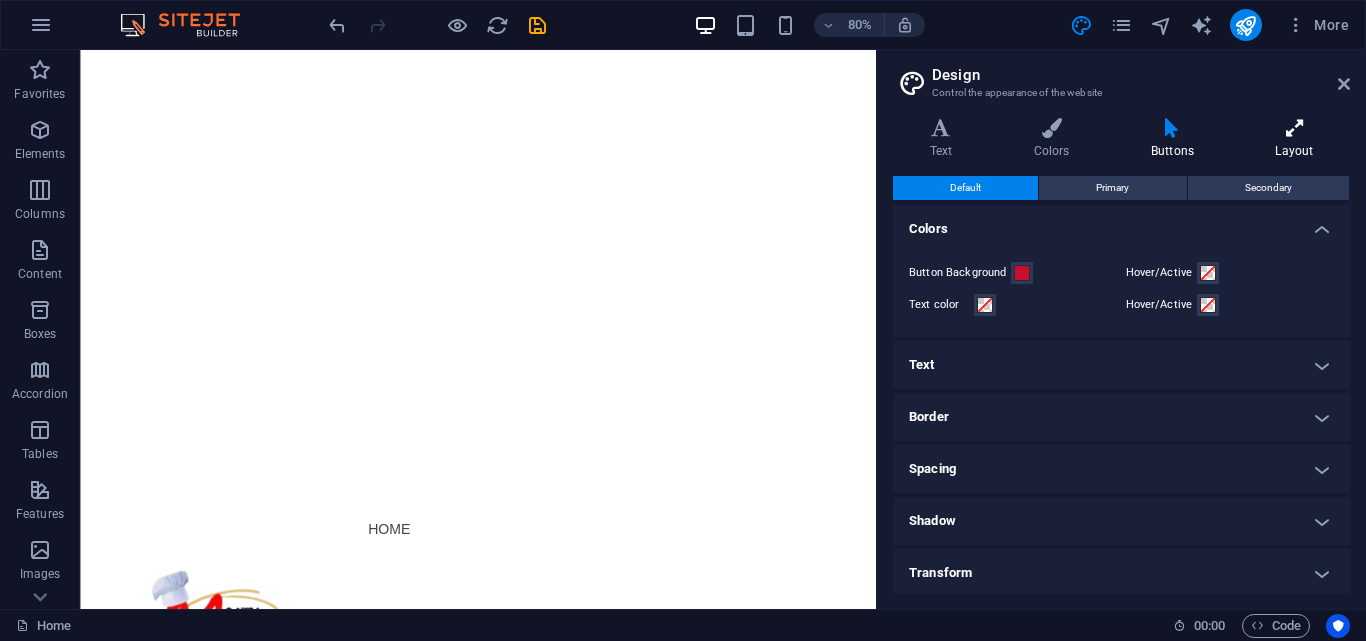 click on "Layout" at bounding box center [1294, 139] 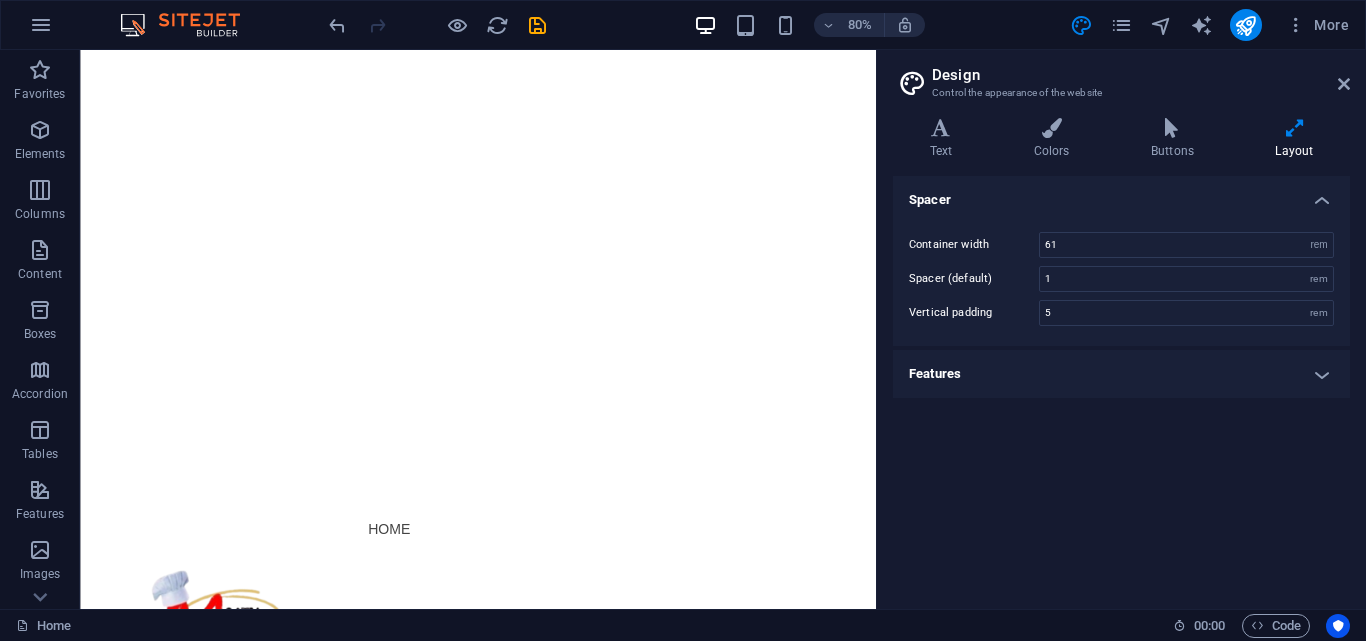 click on "Features" at bounding box center (1121, 374) 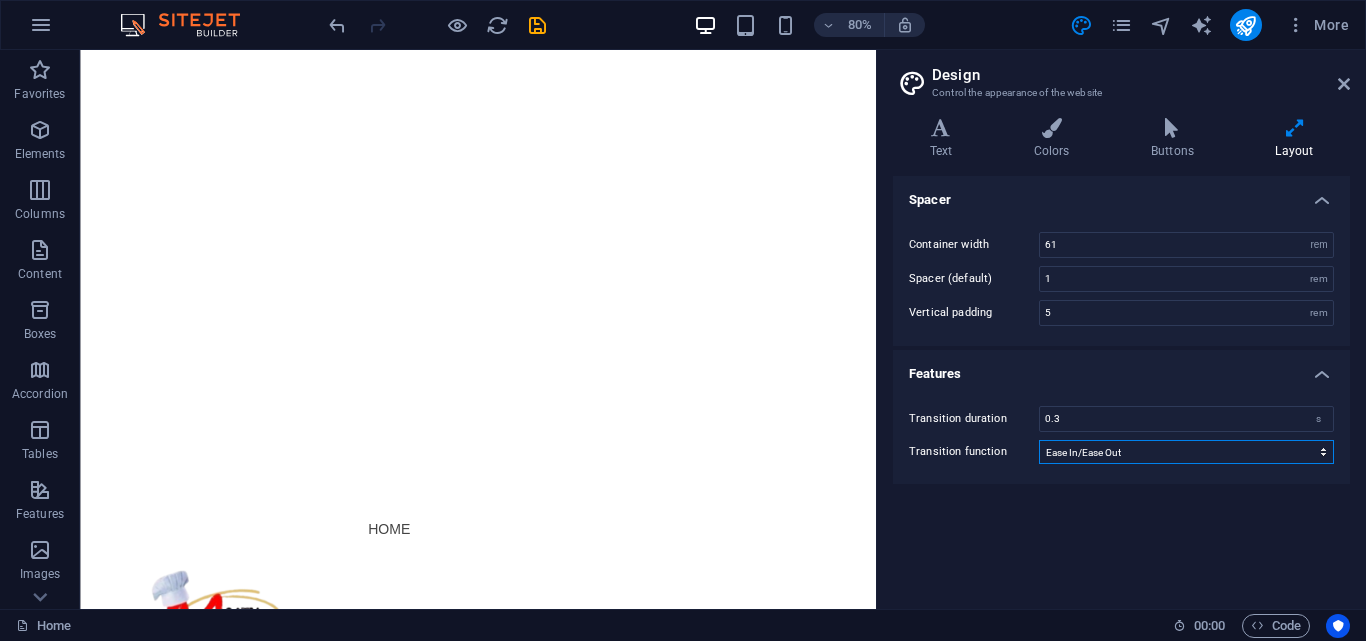 click on "Ease Ease In Ease Out Ease In/Ease Out Linear" at bounding box center (1186, 452) 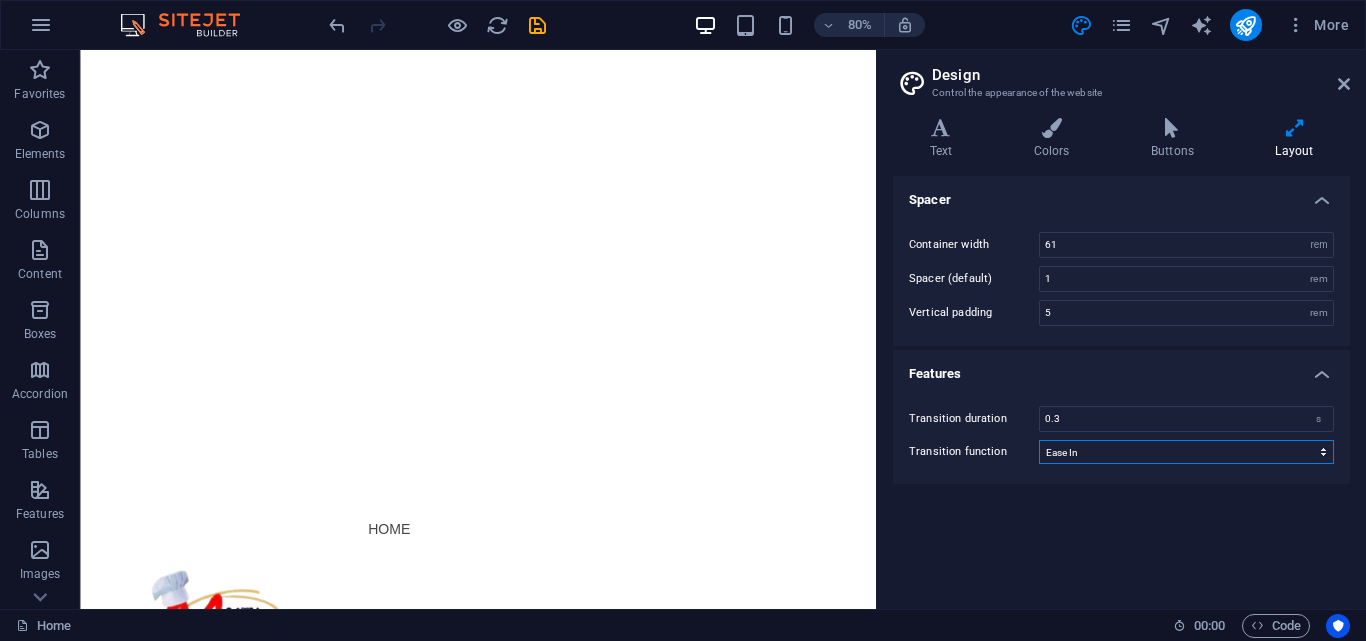 click on "Ease Ease In Ease Out Ease In/Ease Out Linear" at bounding box center (1186, 452) 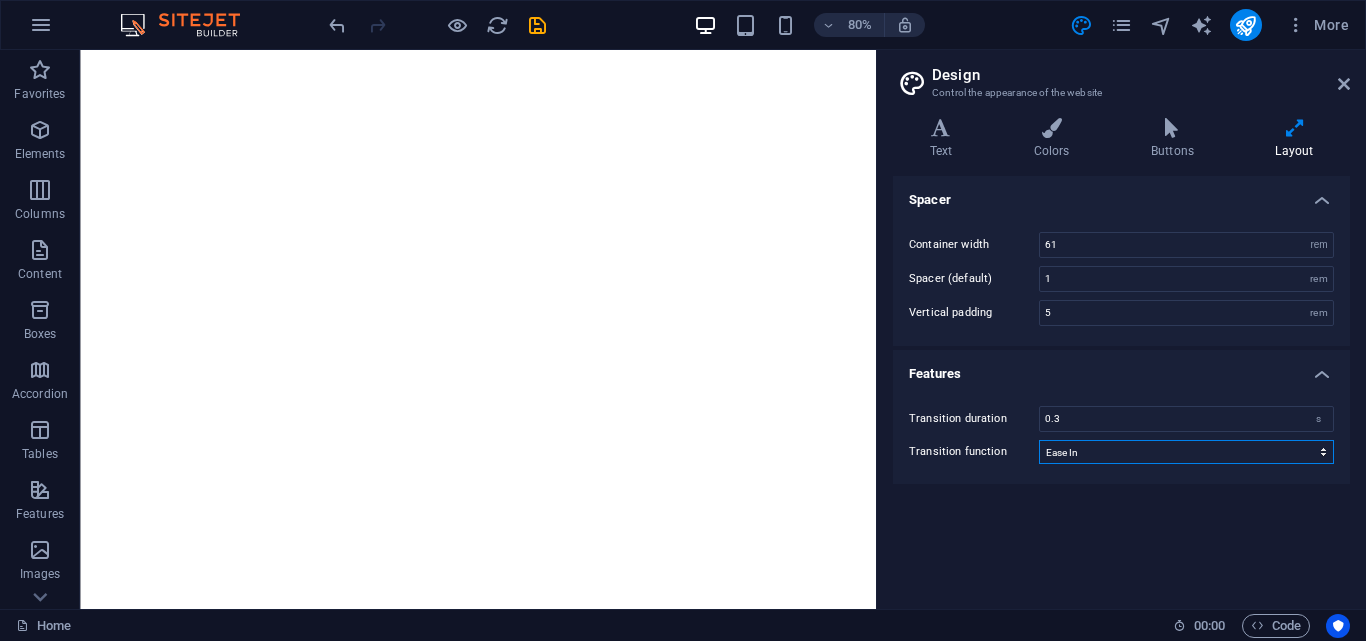 click on "Ease Ease In Ease Out Ease In/Ease Out Linear" at bounding box center [1186, 452] 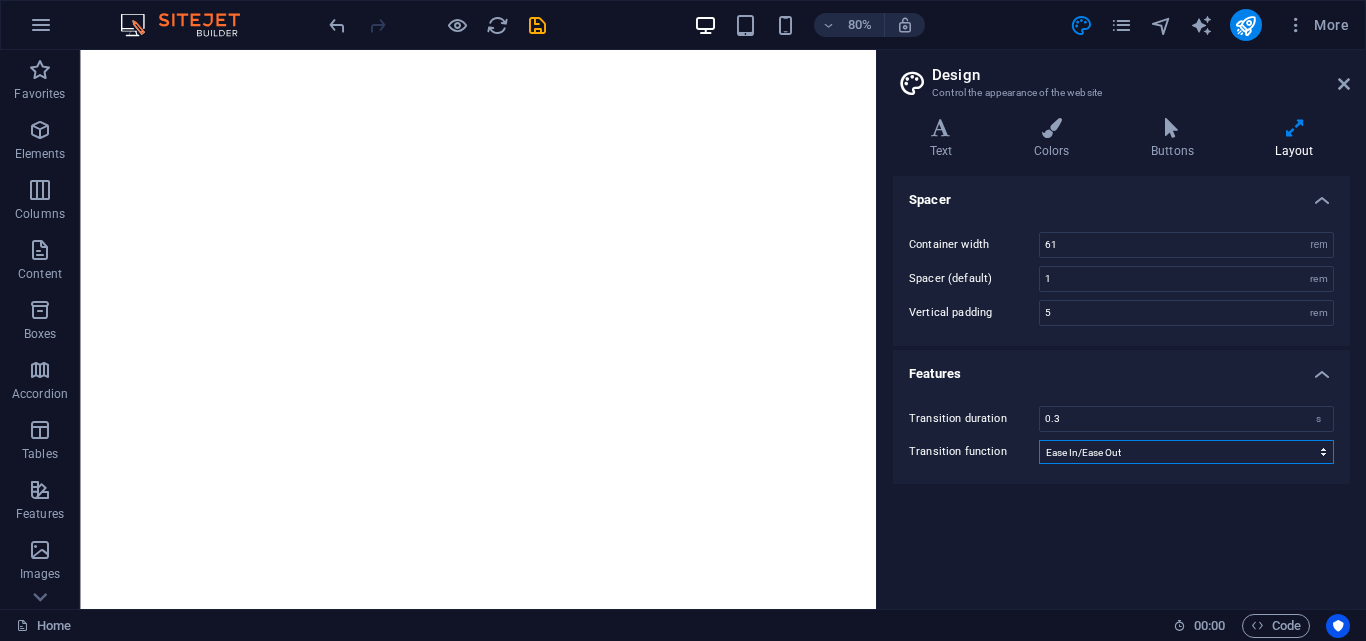 click on "Ease Ease In Ease Out Ease In/Ease Out Linear" at bounding box center (1186, 452) 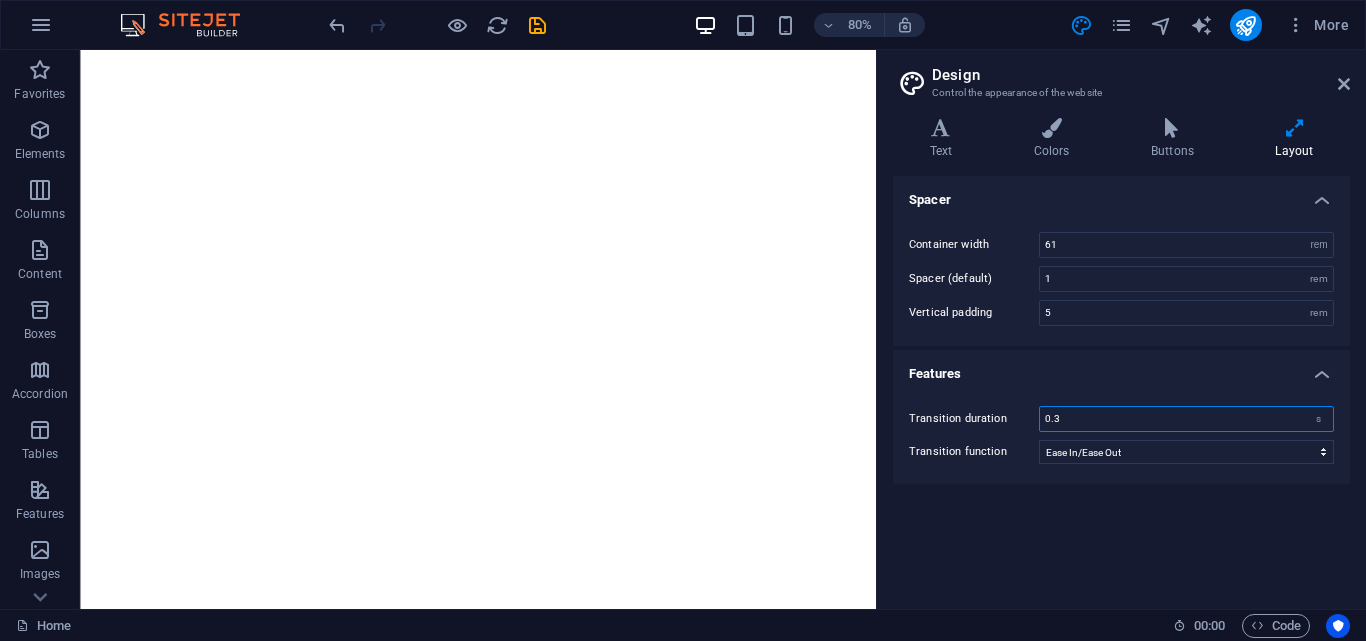 click on "0.3" at bounding box center (1186, 419) 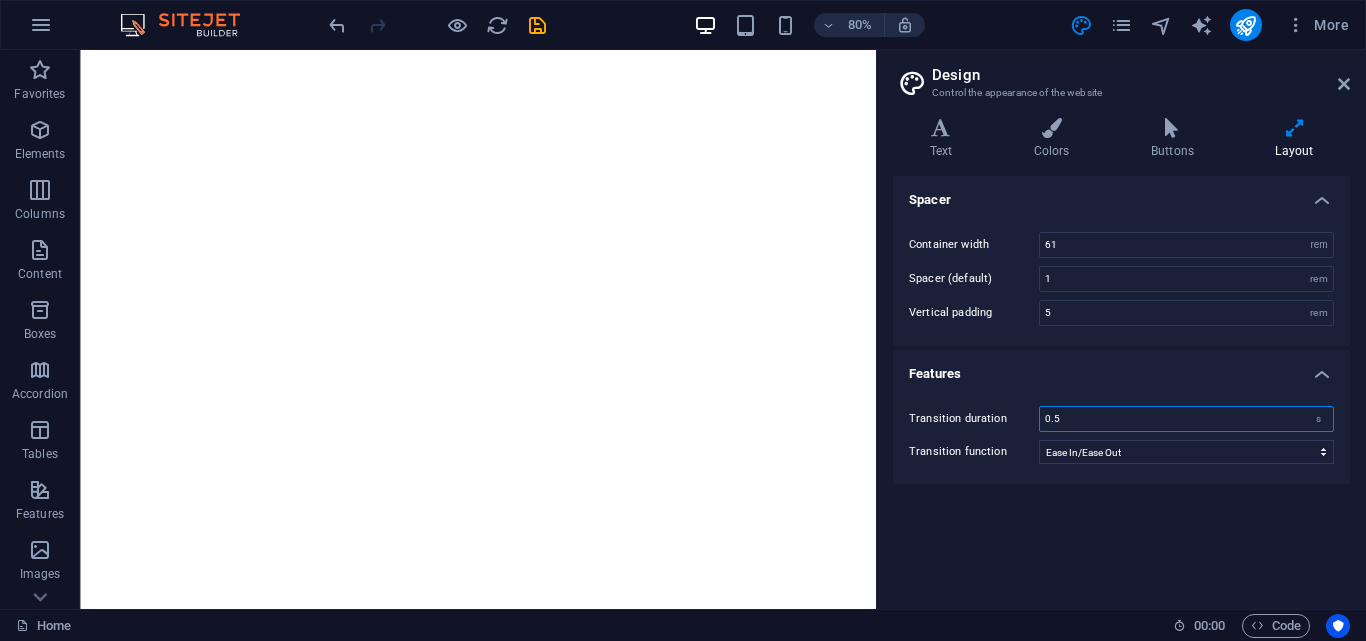type on "0.5" 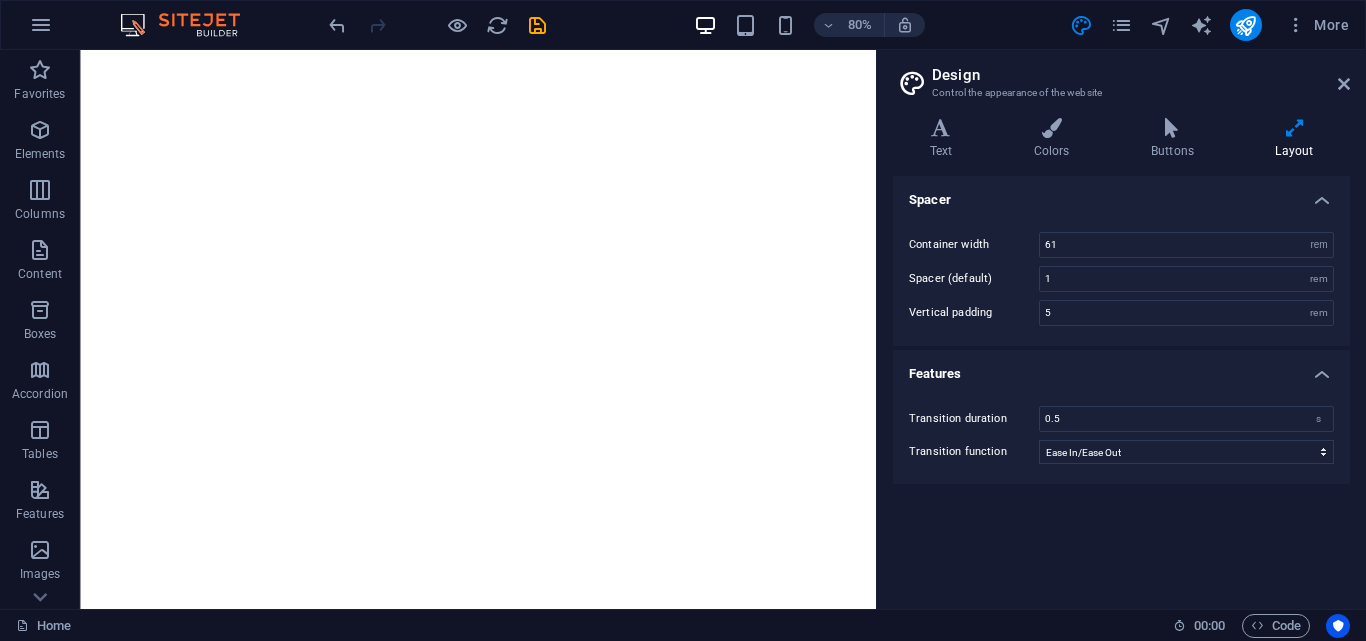 click on "Spacer Container width 61 rem px Spacer (default) 1 rem Vertical padding 5 rem Features Transition duration 0.5 s Transition function Ease Ease In Ease Out Ease In/Ease Out Linear" at bounding box center (1121, 384) 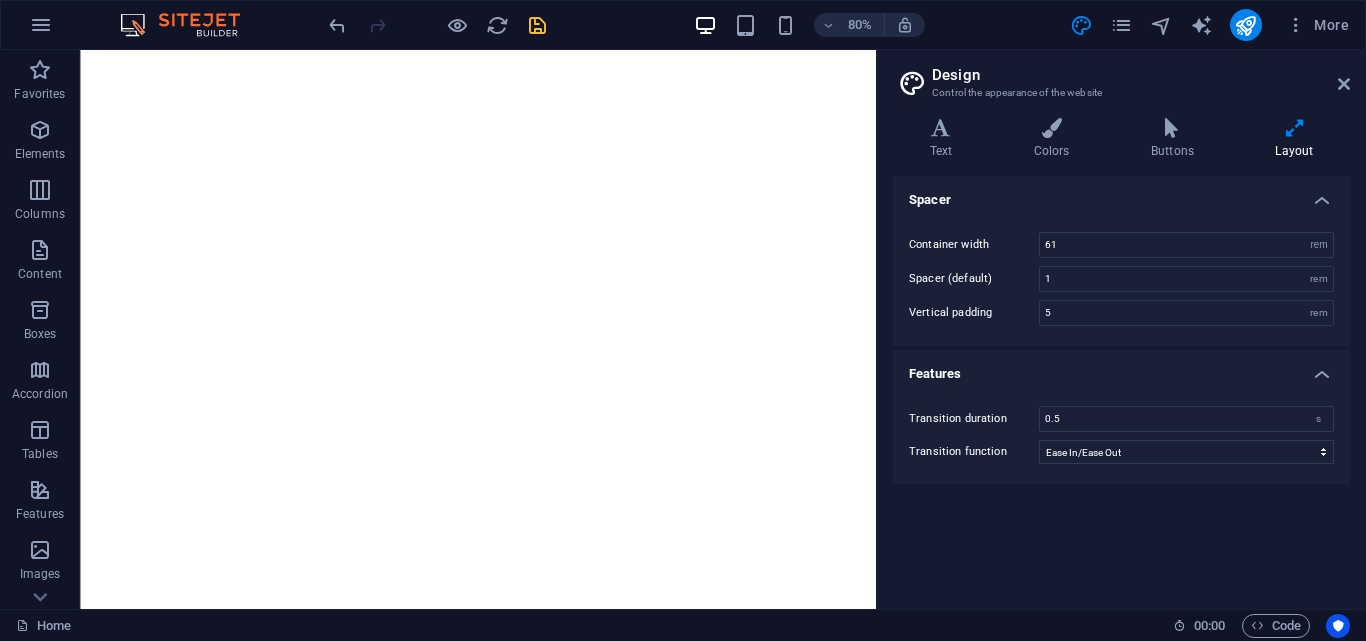 click at bounding box center (537, 25) 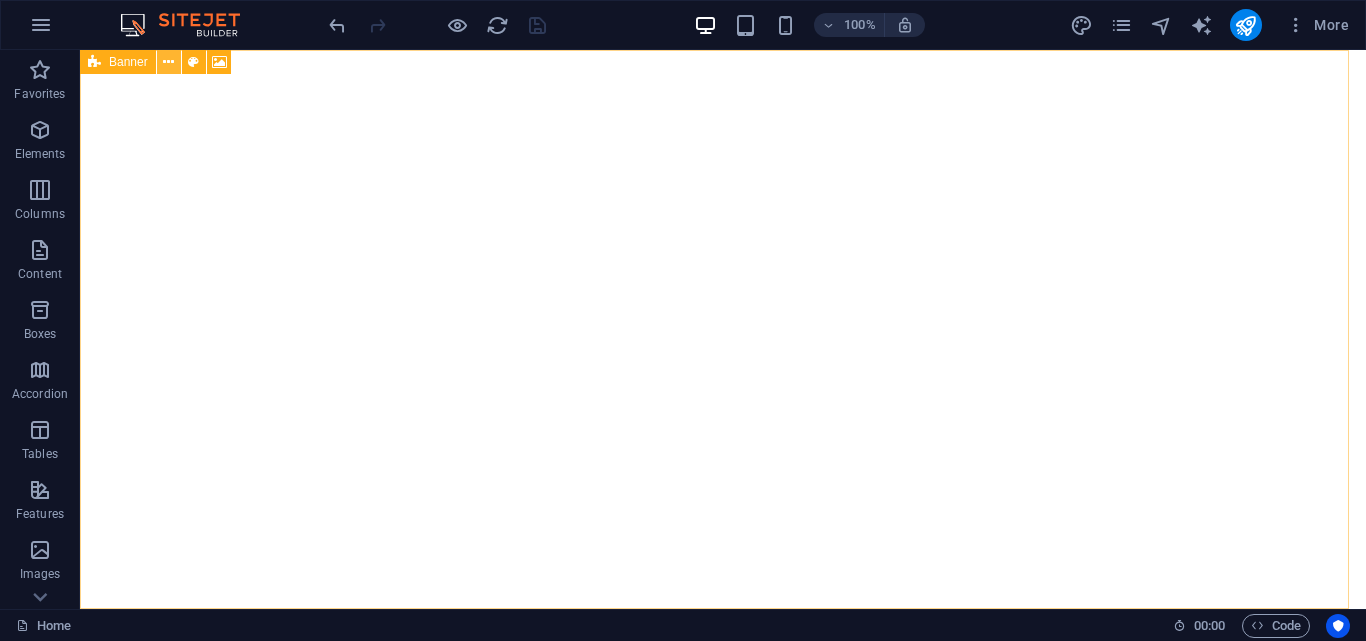 click at bounding box center [168, 62] 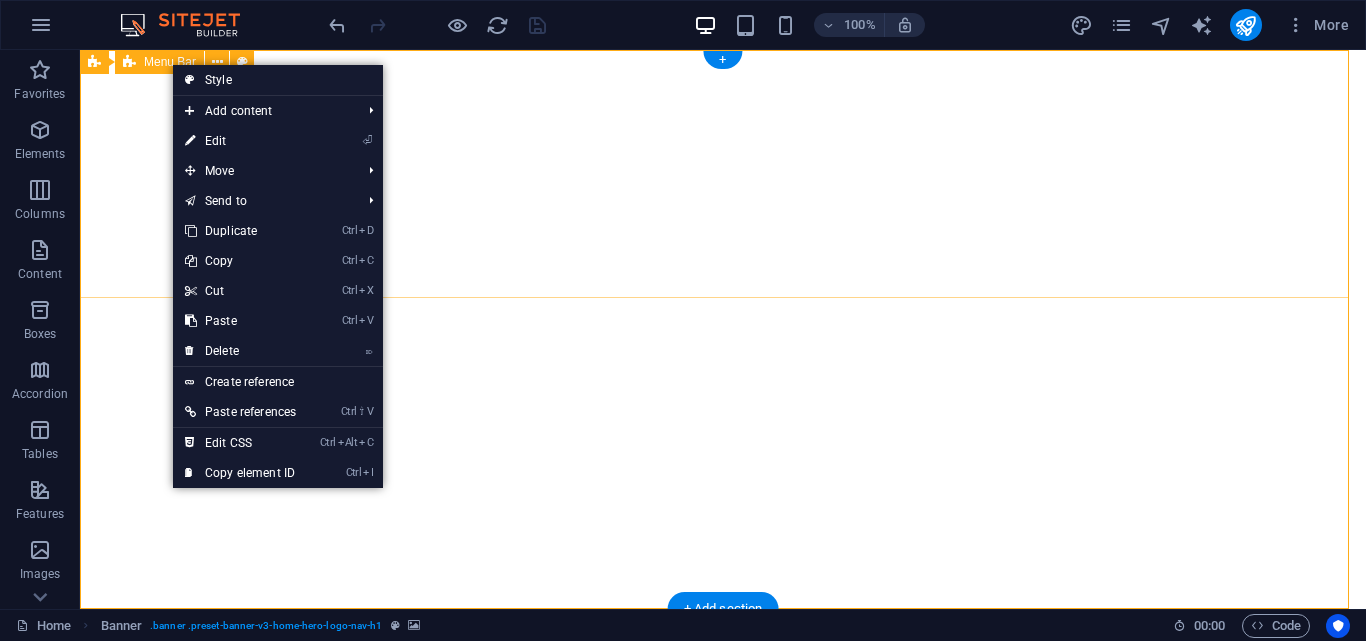 drag, startPoint x: 121, startPoint y: 97, endPoint x: 134, endPoint y: 80, distance: 21.400934 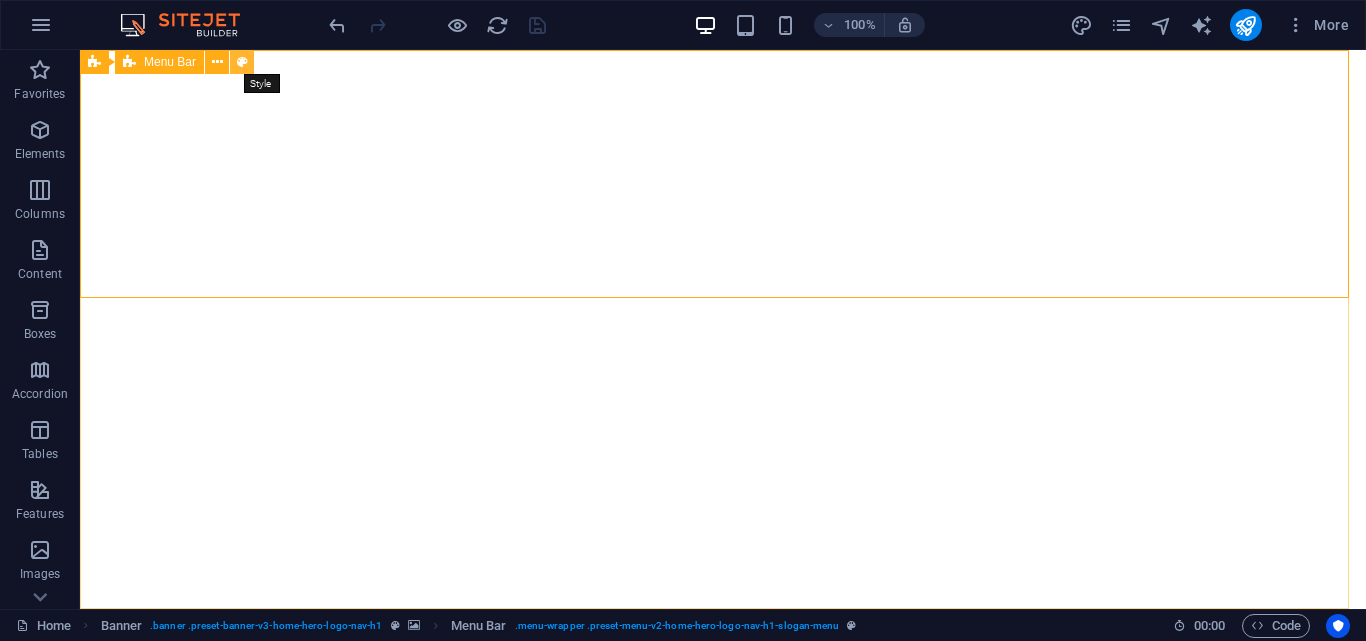 click at bounding box center (242, 62) 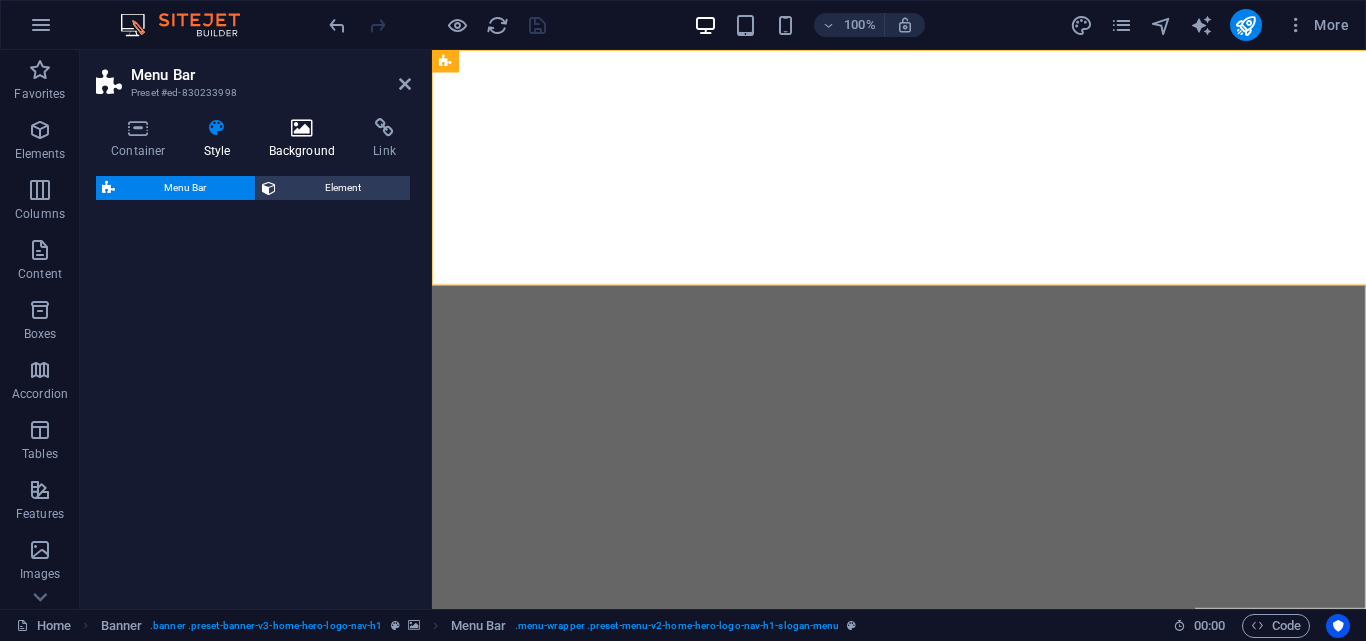 click at bounding box center (302, 128) 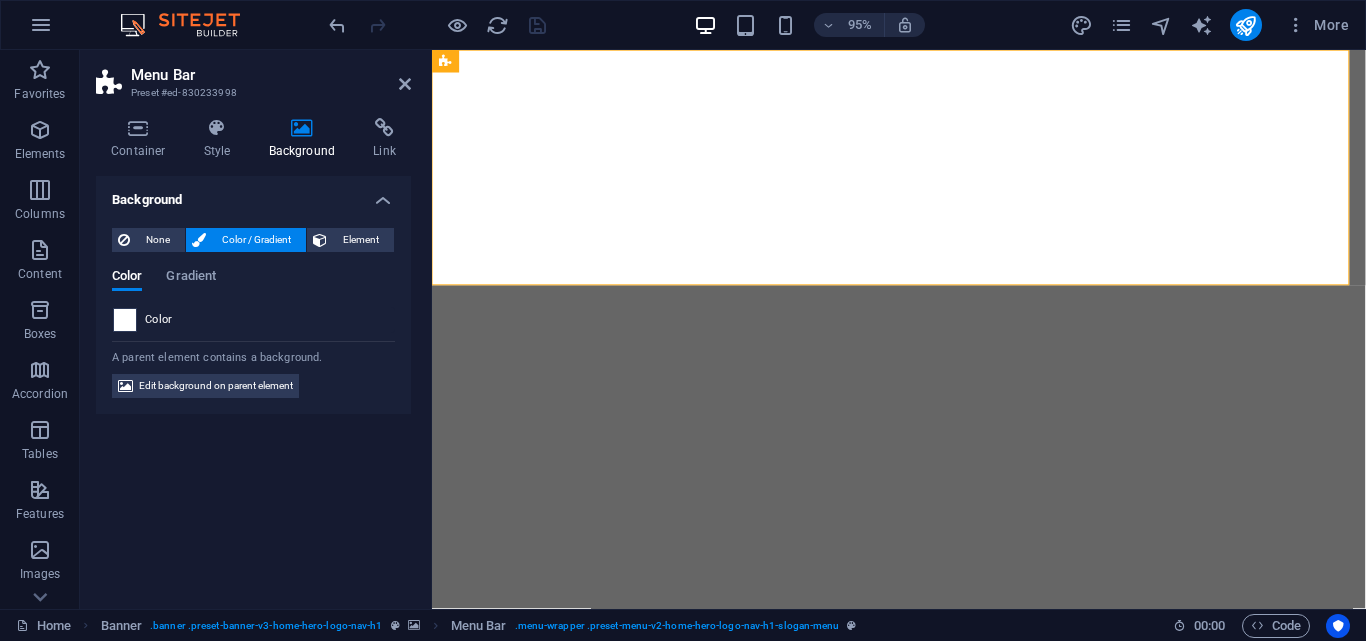click at bounding box center (125, 320) 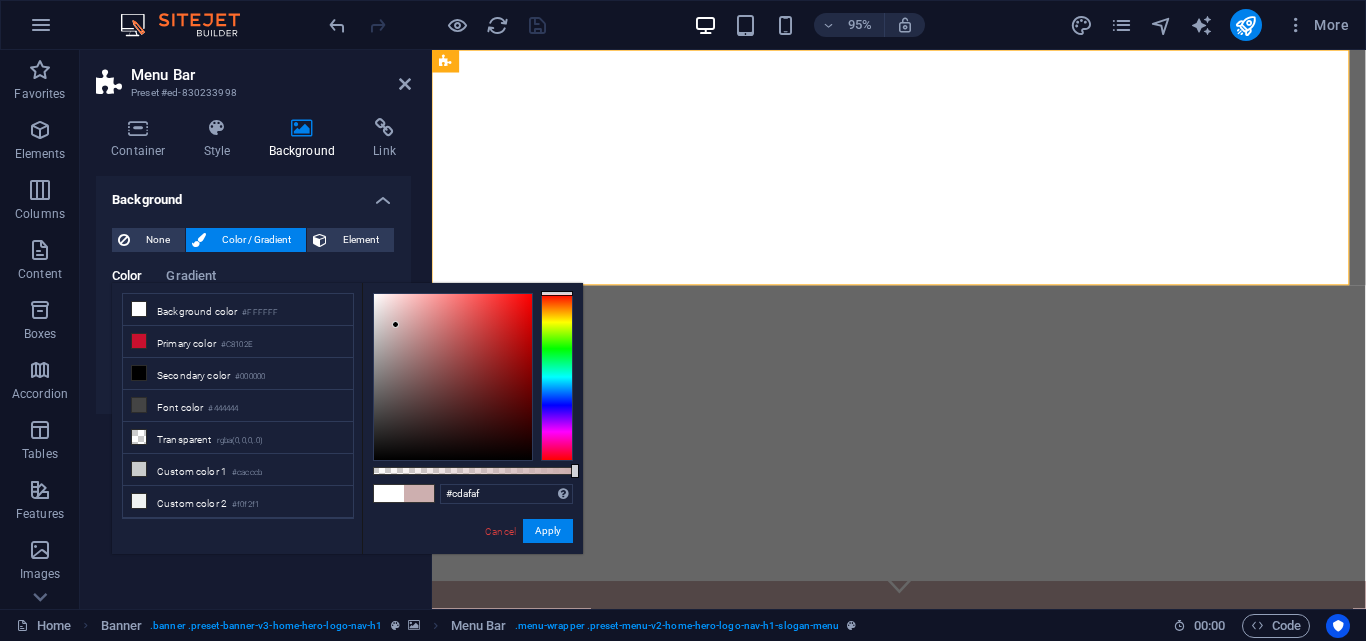 drag, startPoint x: 425, startPoint y: 372, endPoint x: 397, endPoint y: 327, distance: 53 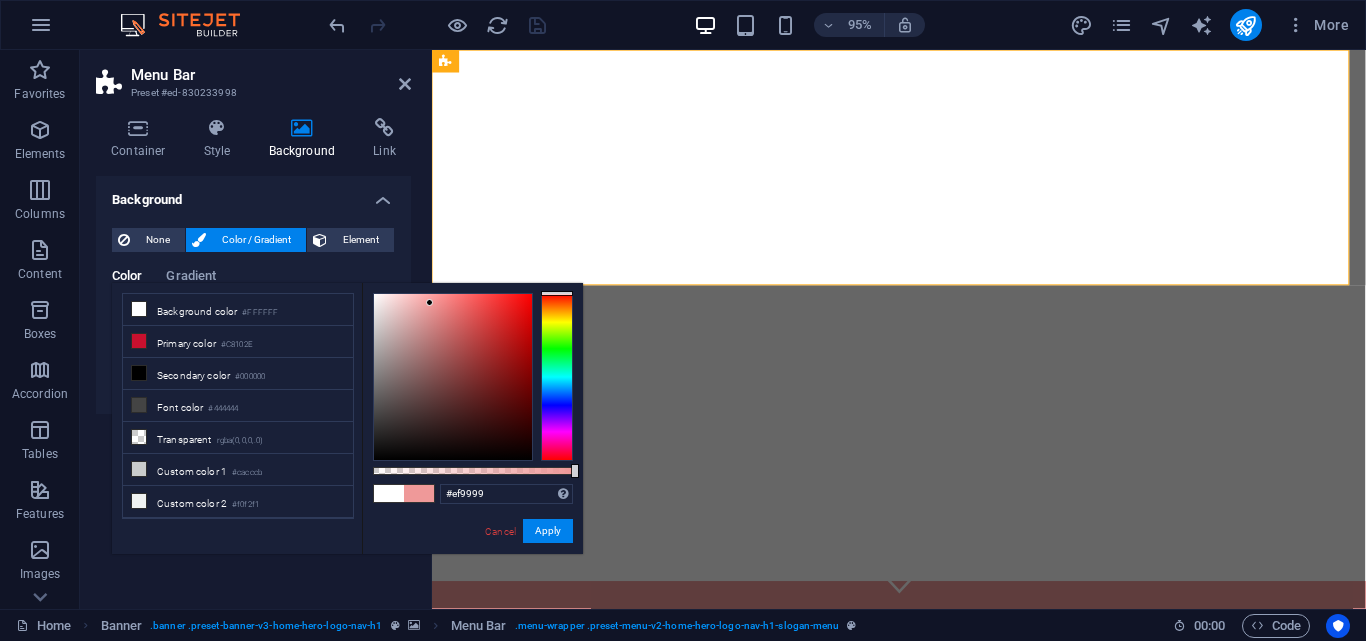 drag, startPoint x: 397, startPoint y: 332, endPoint x: 430, endPoint y: 303, distance: 43.931767 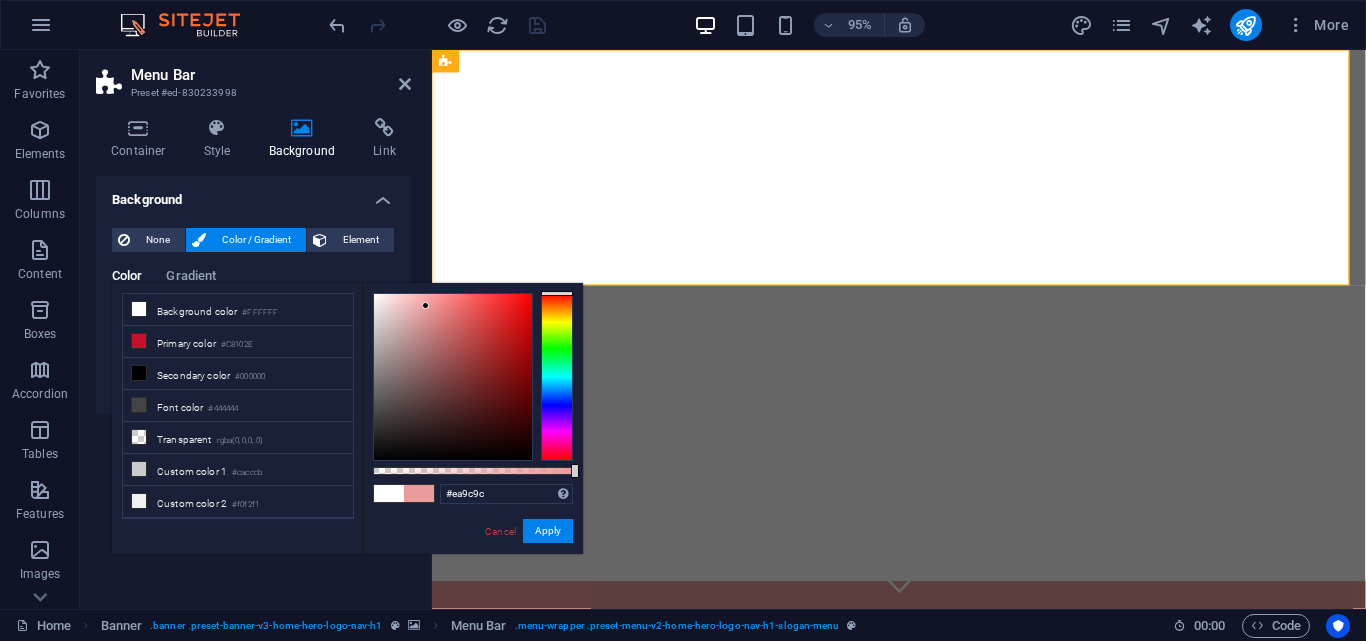type on "#e69999" 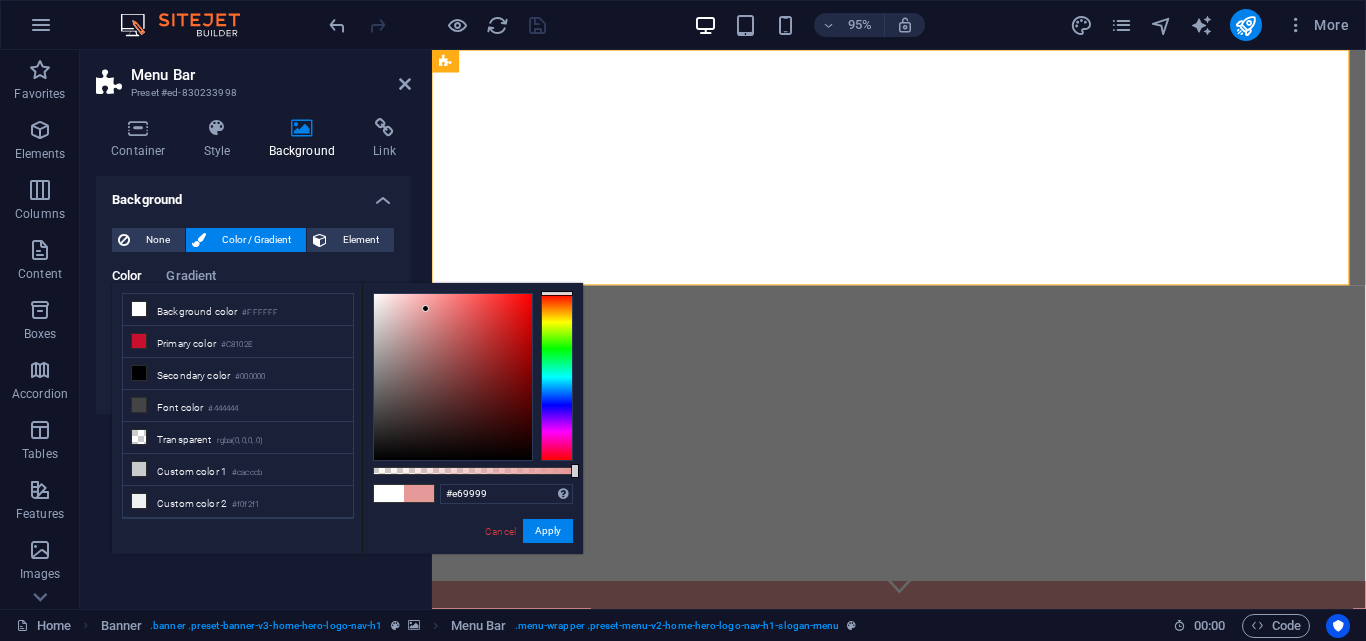 click at bounding box center (425, 308) 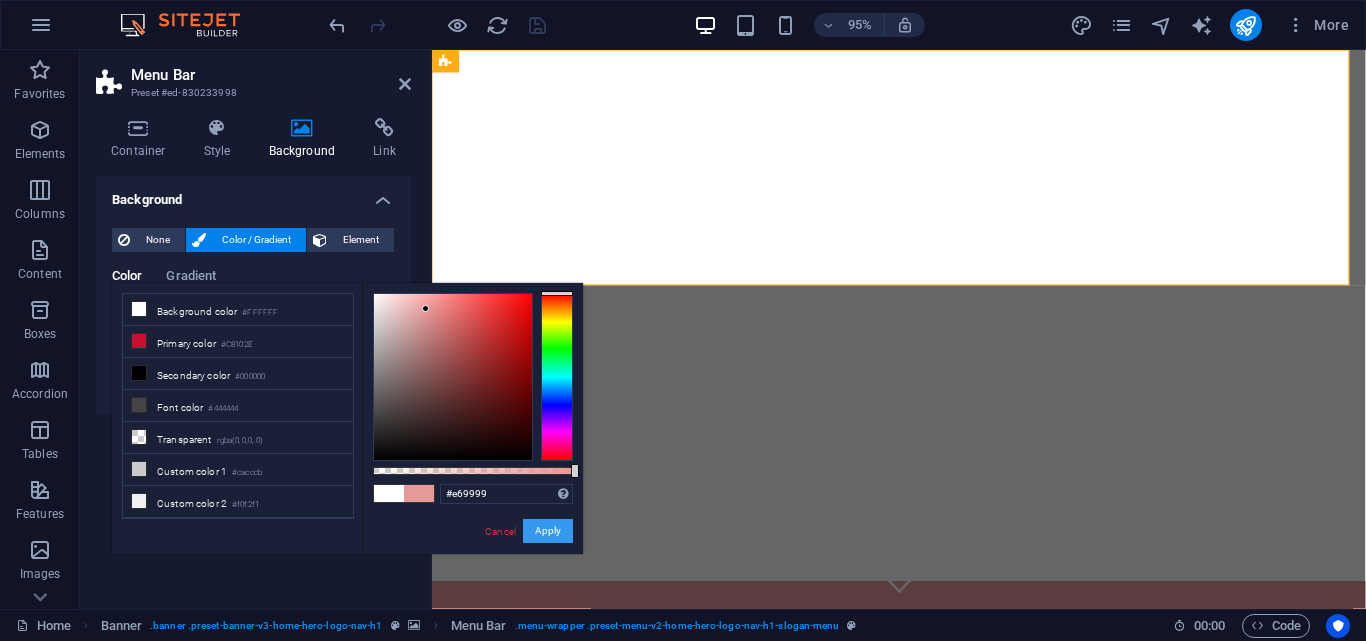 click on "Apply" at bounding box center (548, 531) 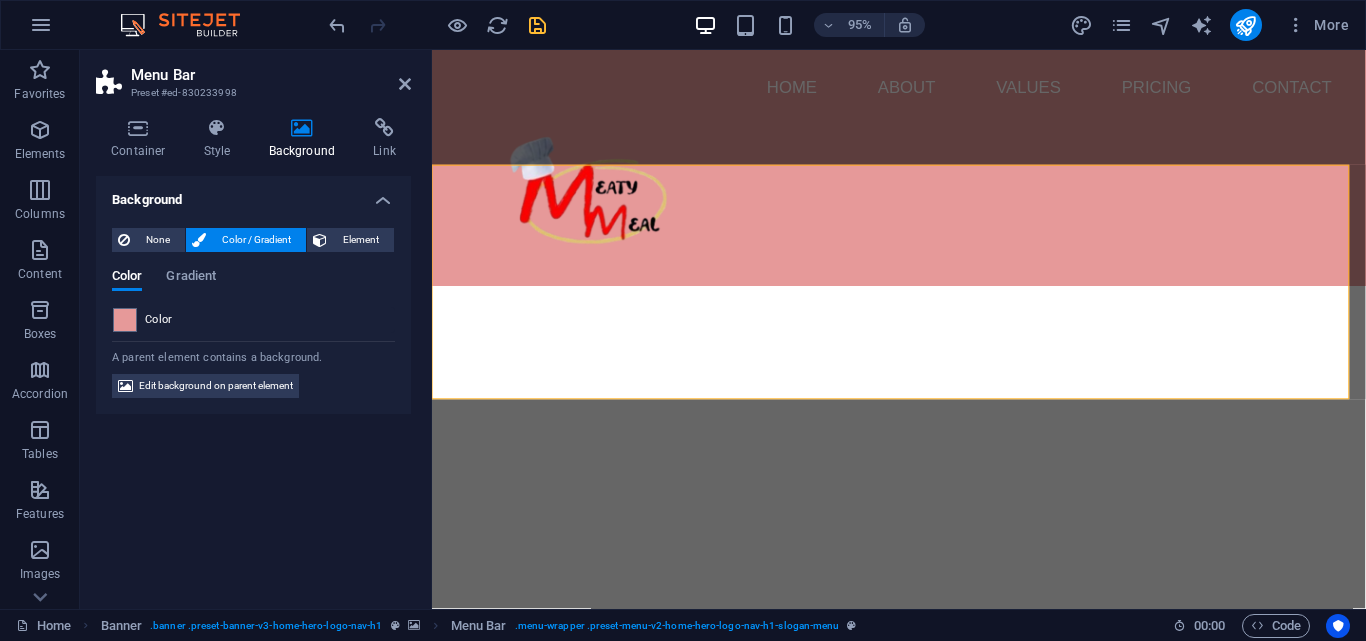 scroll, scrollTop: 0, scrollLeft: 0, axis: both 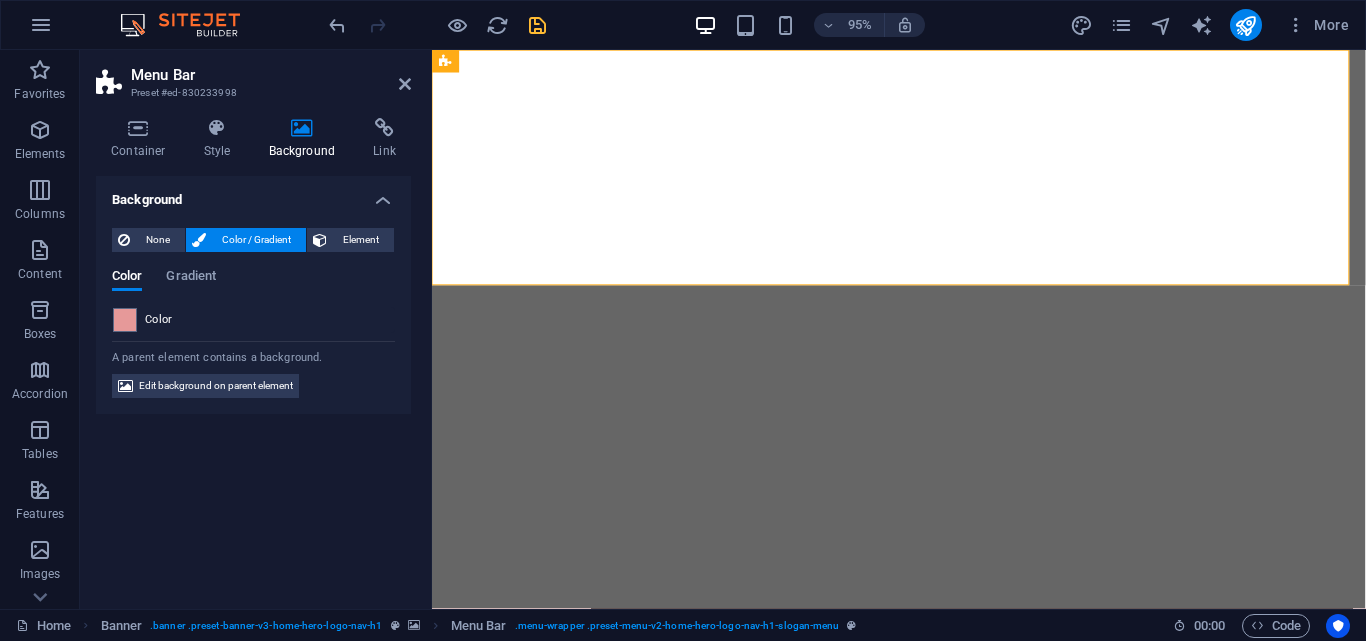 click at bounding box center [537, 25] 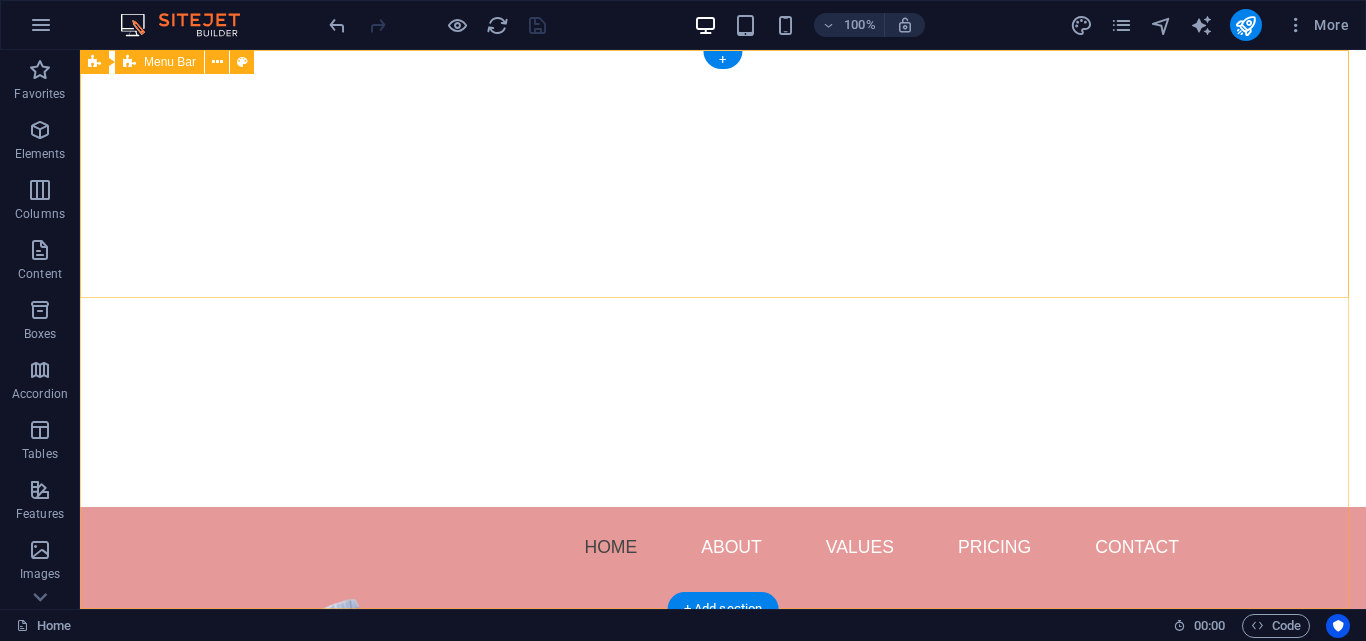 scroll, scrollTop: 0, scrollLeft: 0, axis: both 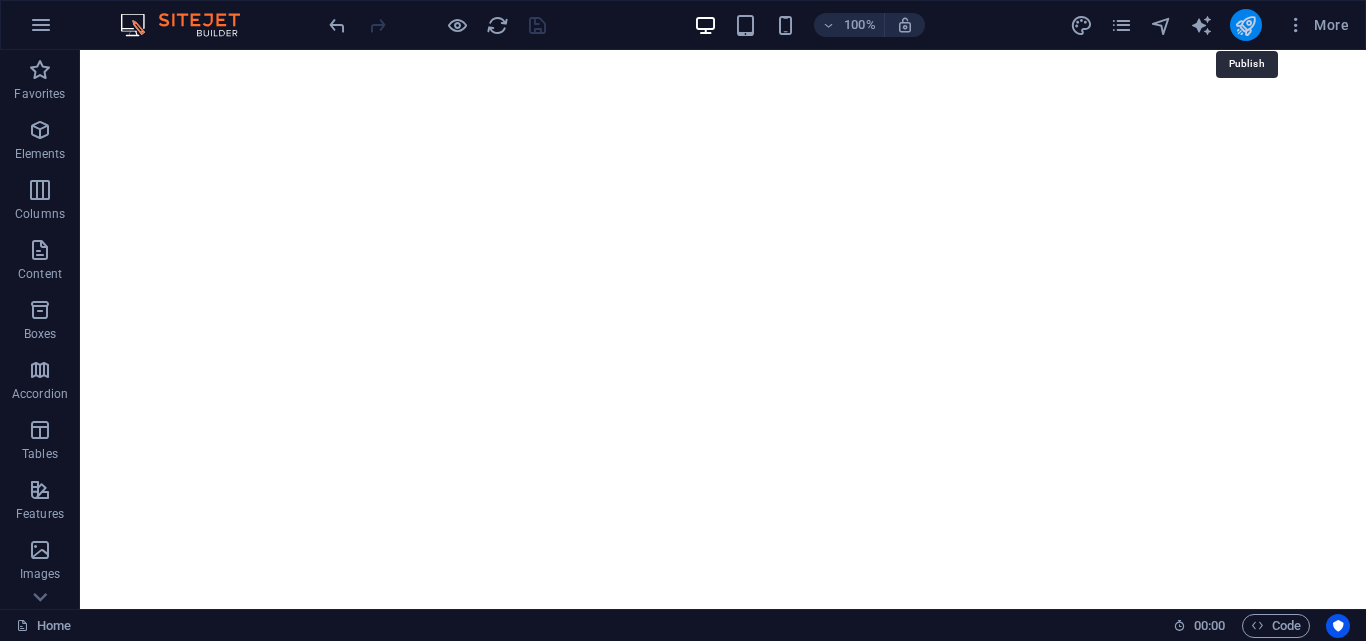 click at bounding box center (1245, 25) 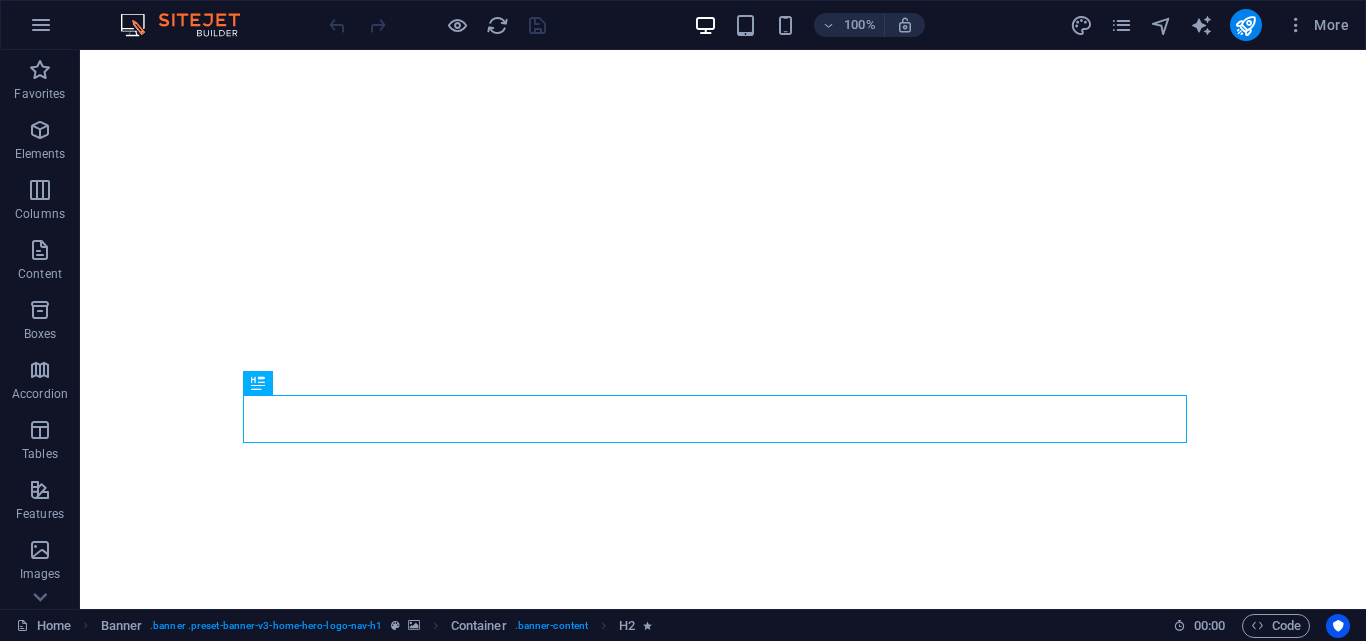 scroll, scrollTop: 0, scrollLeft: 0, axis: both 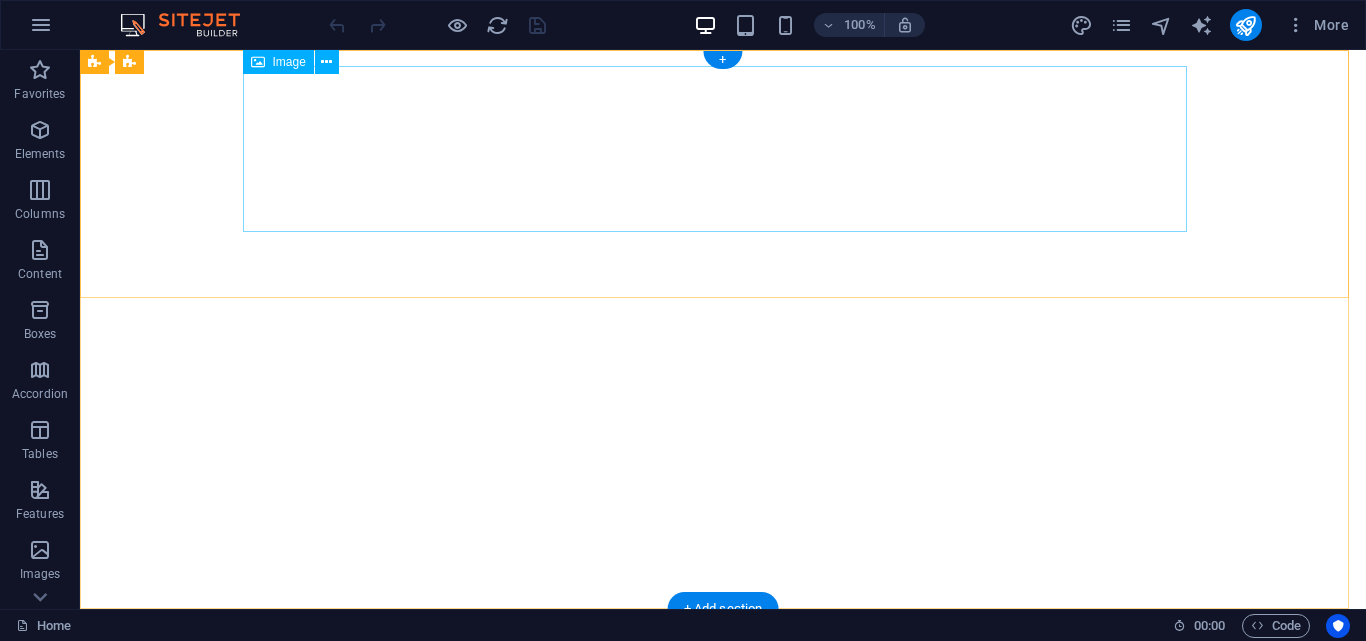click at bounding box center [723, 758] 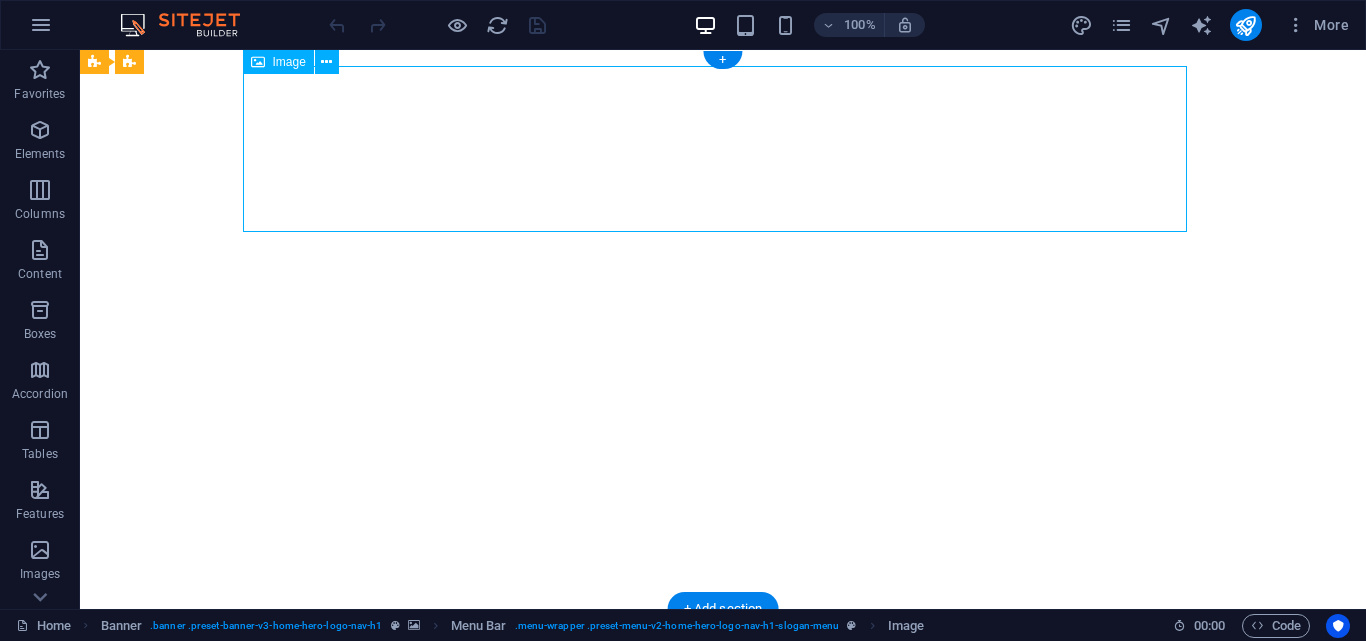 click at bounding box center (723, 758) 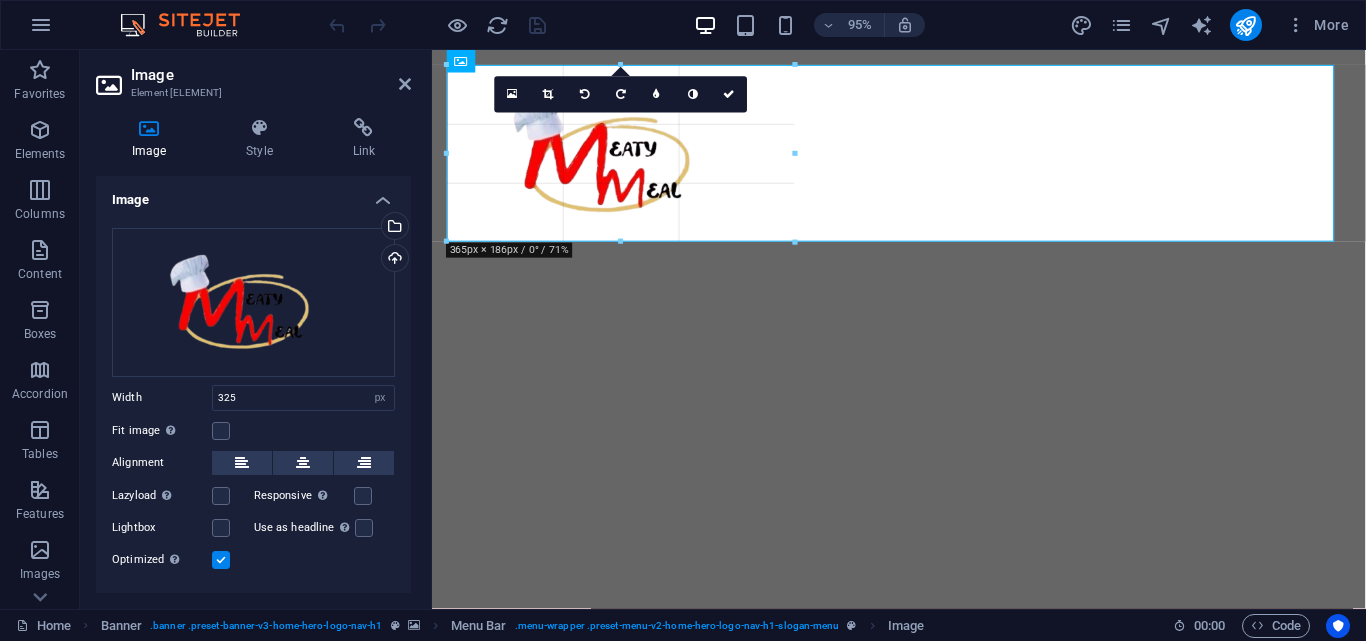 drag, startPoint x: 759, startPoint y: 225, endPoint x: 143, endPoint y: 128, distance: 623.5904 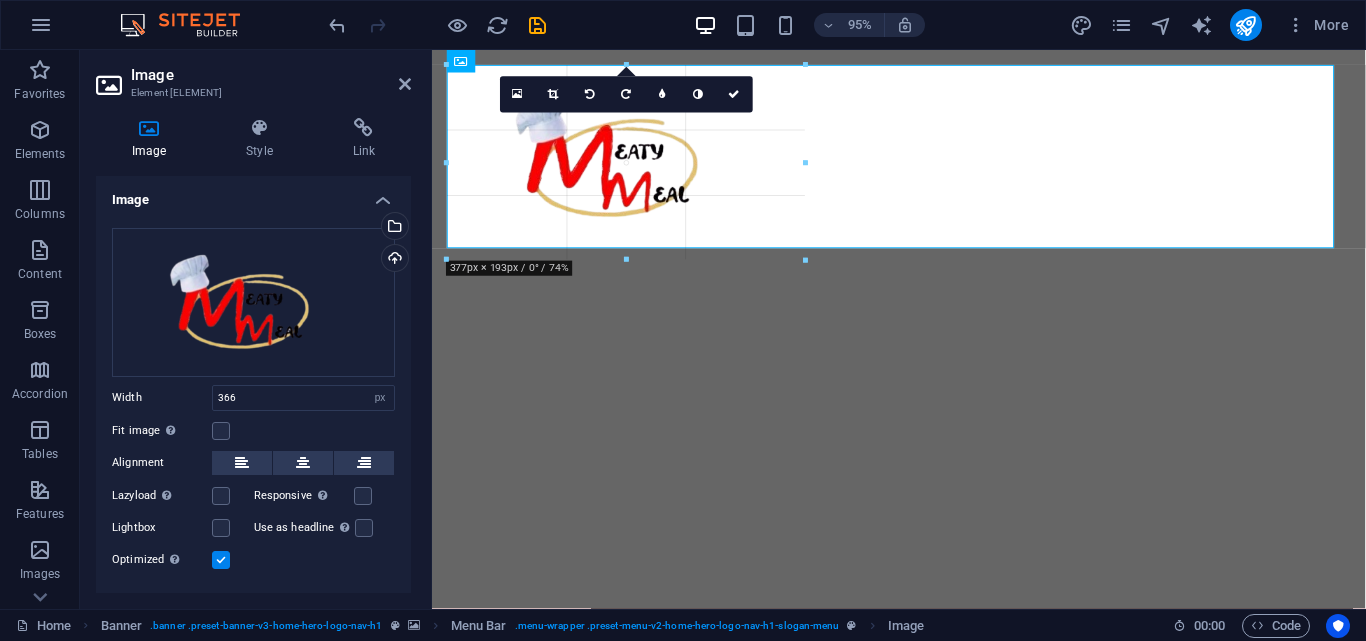 drag, startPoint x: 795, startPoint y: 242, endPoint x: 357, endPoint y: 258, distance: 438.29214 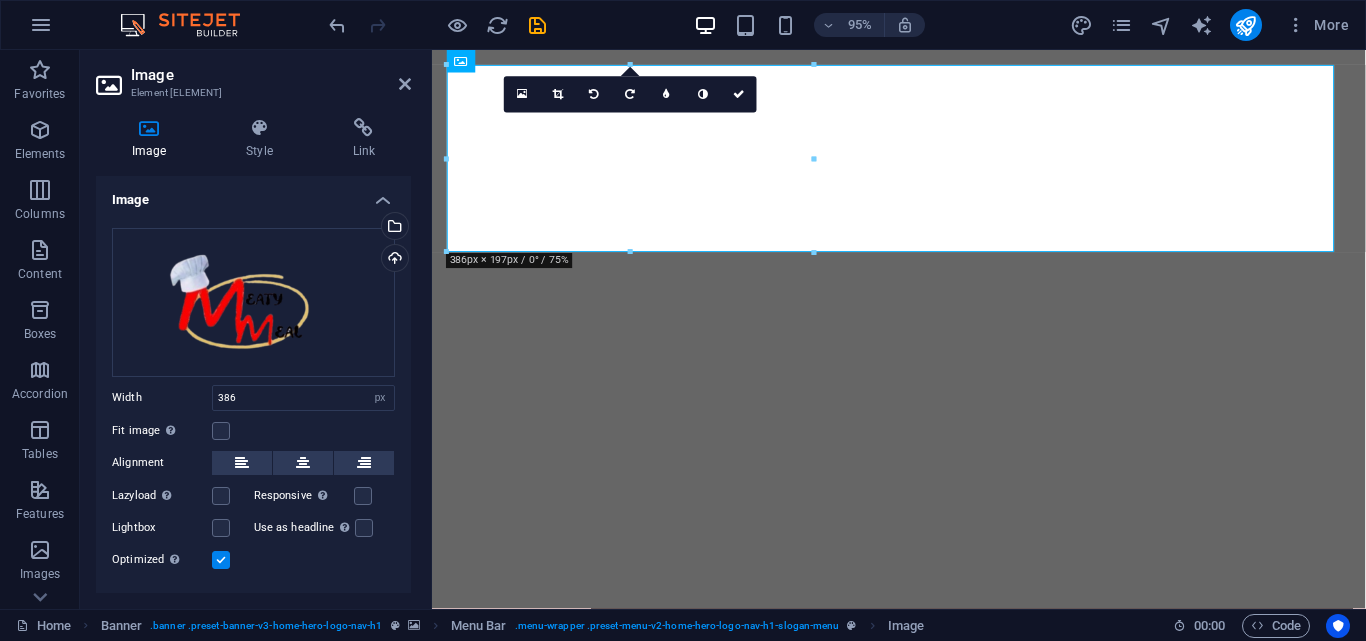 click on "95% More" at bounding box center [841, 25] 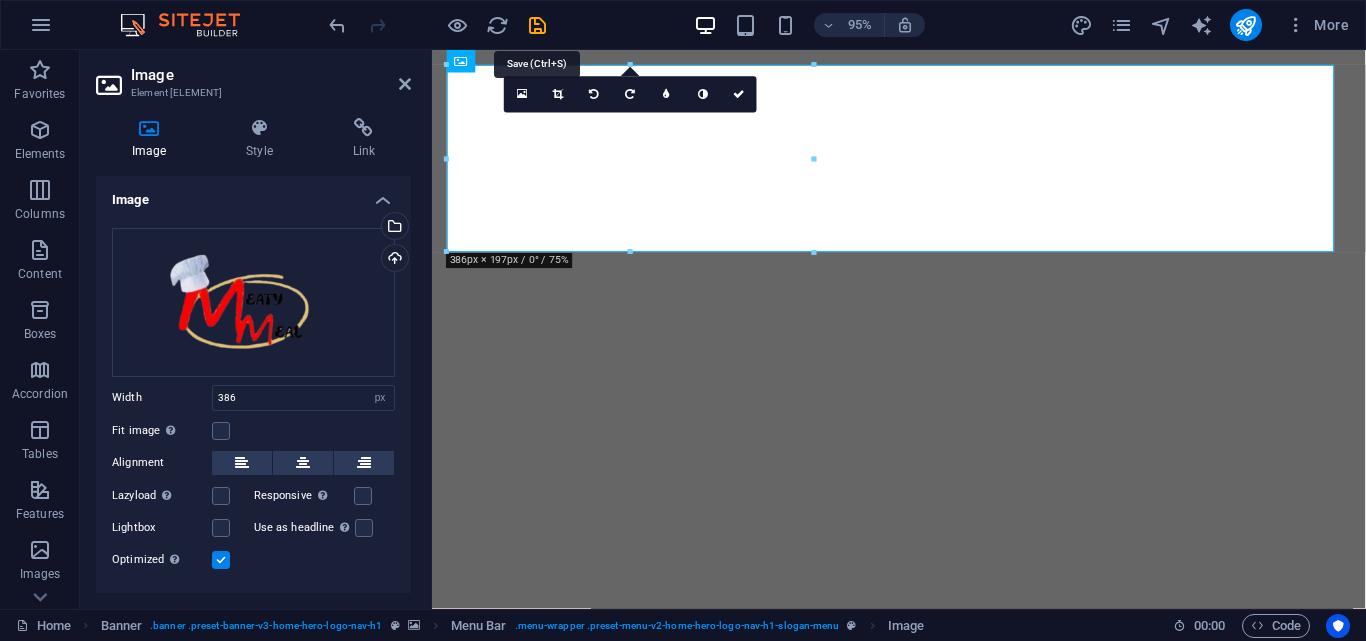 click at bounding box center (537, 25) 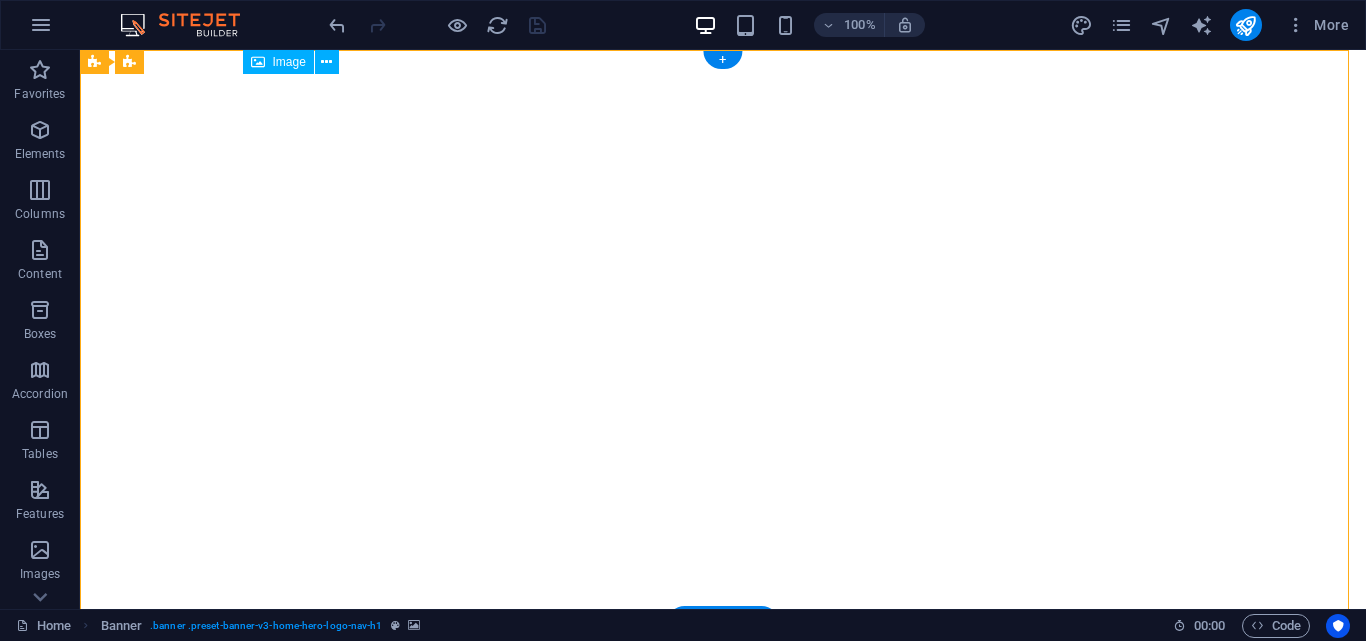 drag, startPoint x: 372, startPoint y: 179, endPoint x: 250, endPoint y: 177, distance: 122.016396 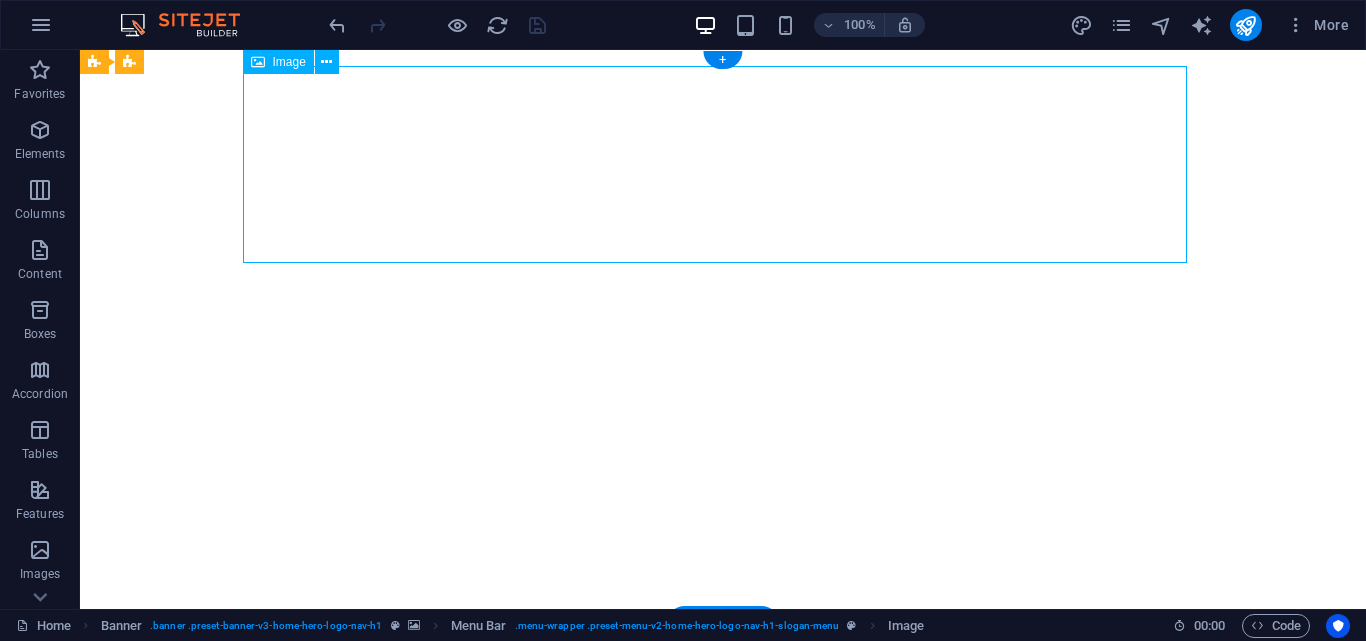 click at bounding box center [723, 787] 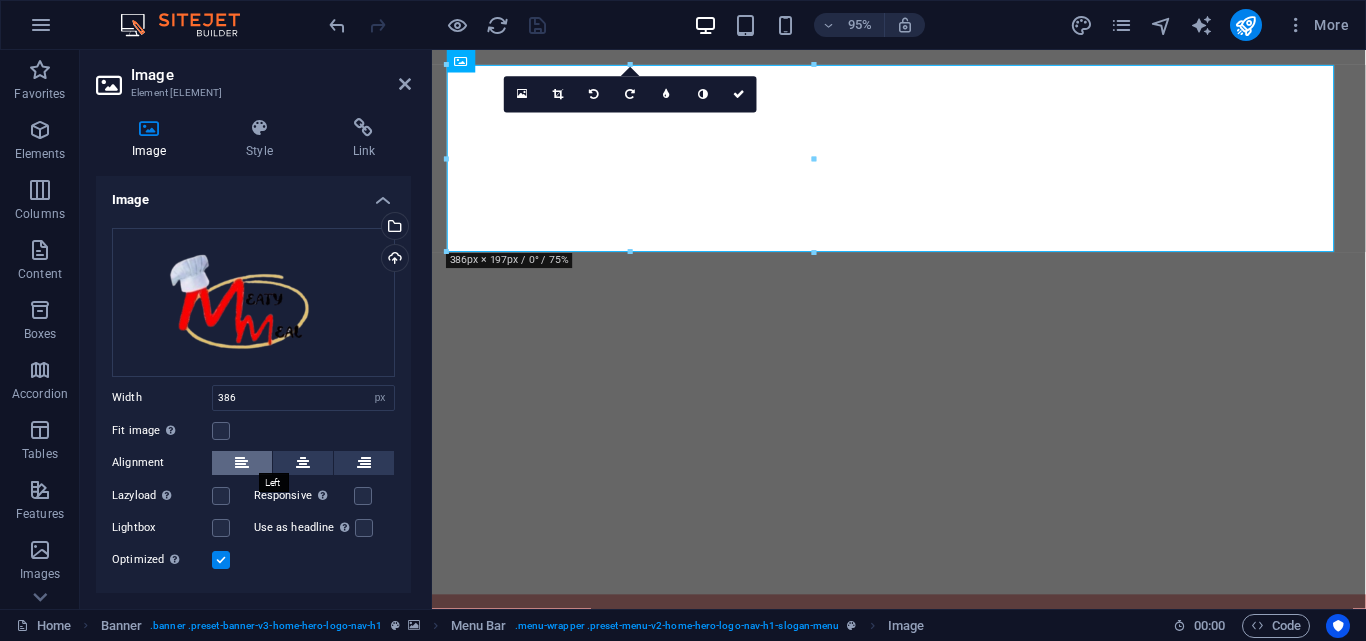 click at bounding box center [242, 463] 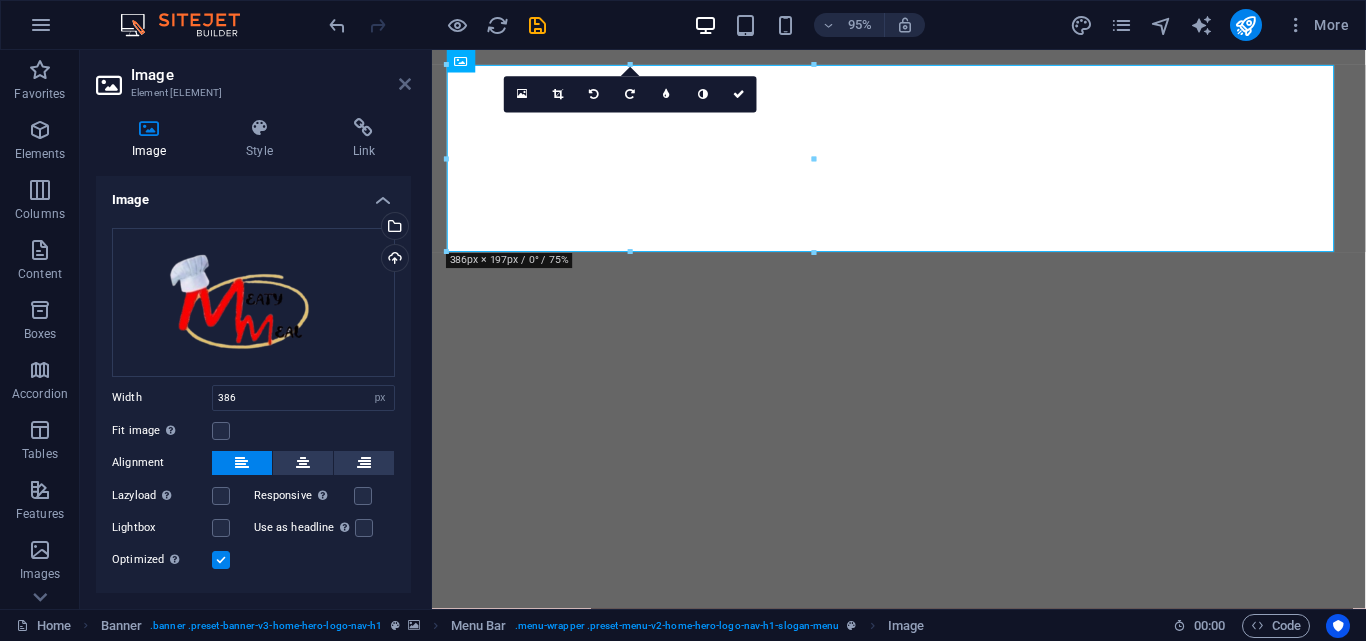 click at bounding box center [405, 84] 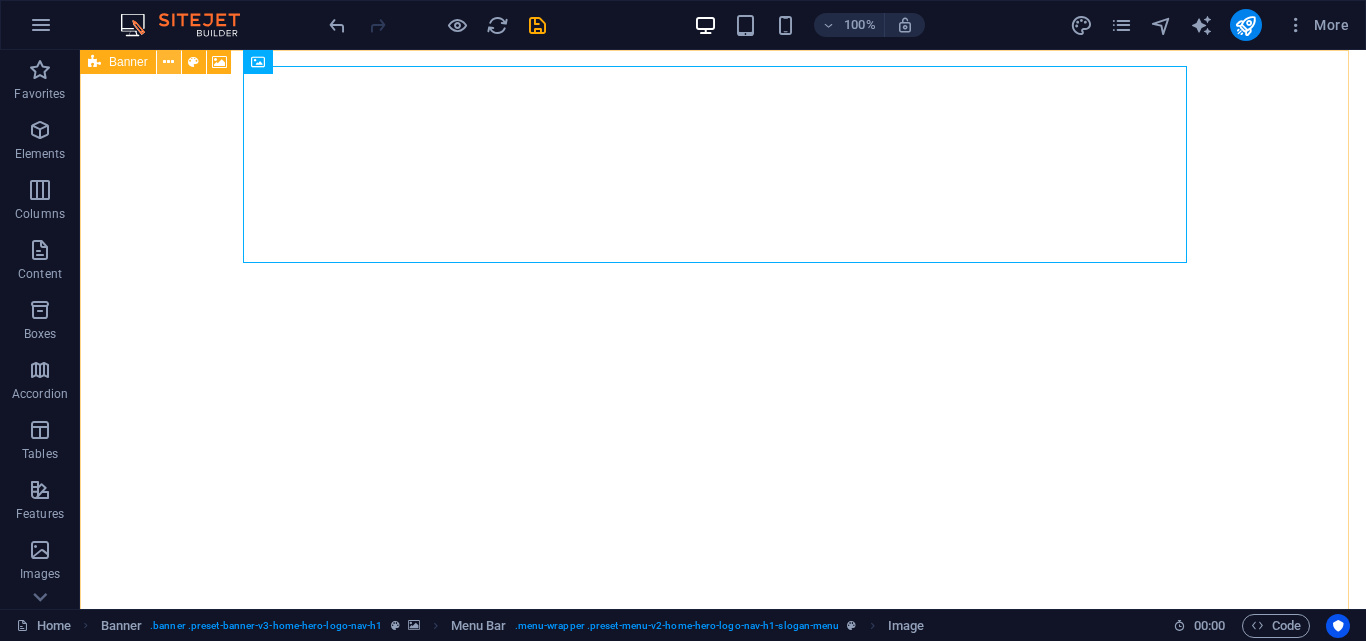 click at bounding box center [168, 62] 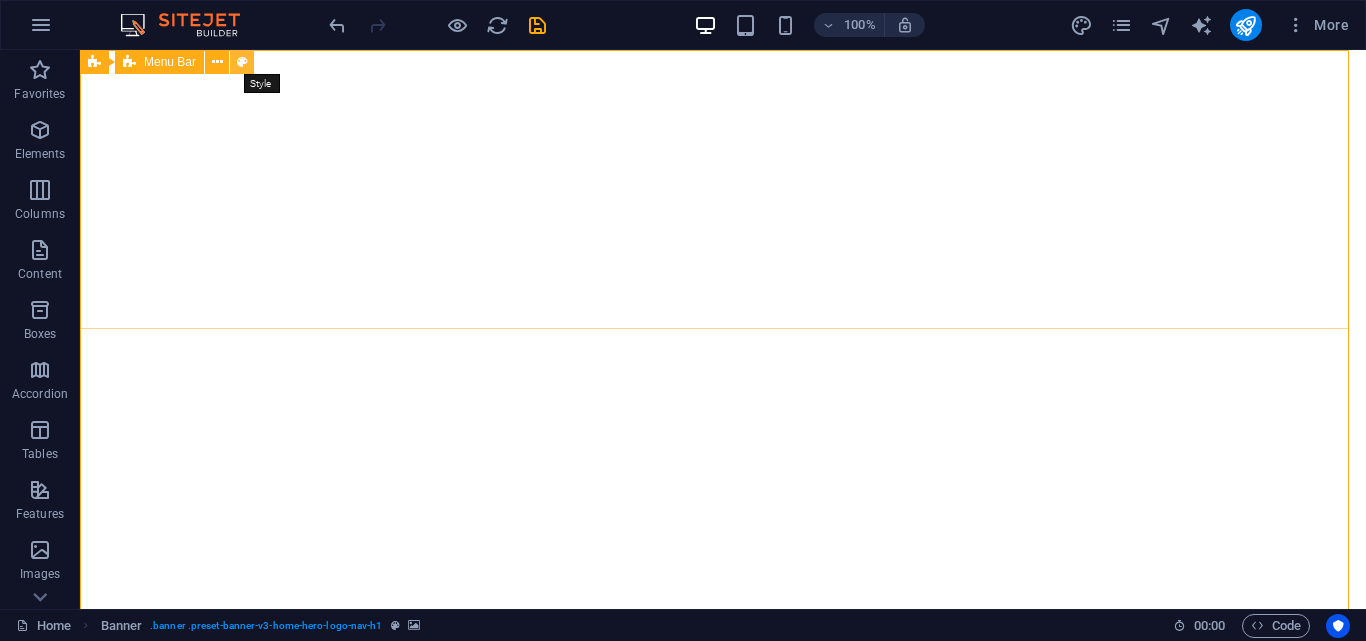 click at bounding box center [242, 62] 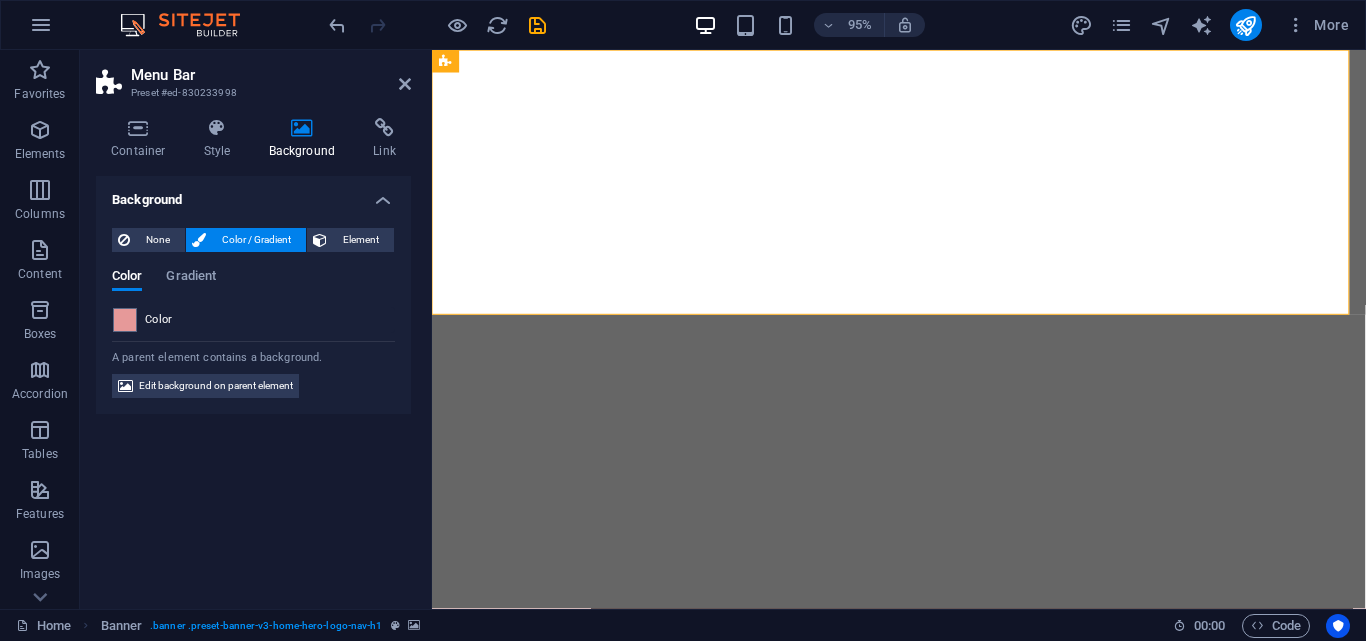 click at bounding box center (302, 128) 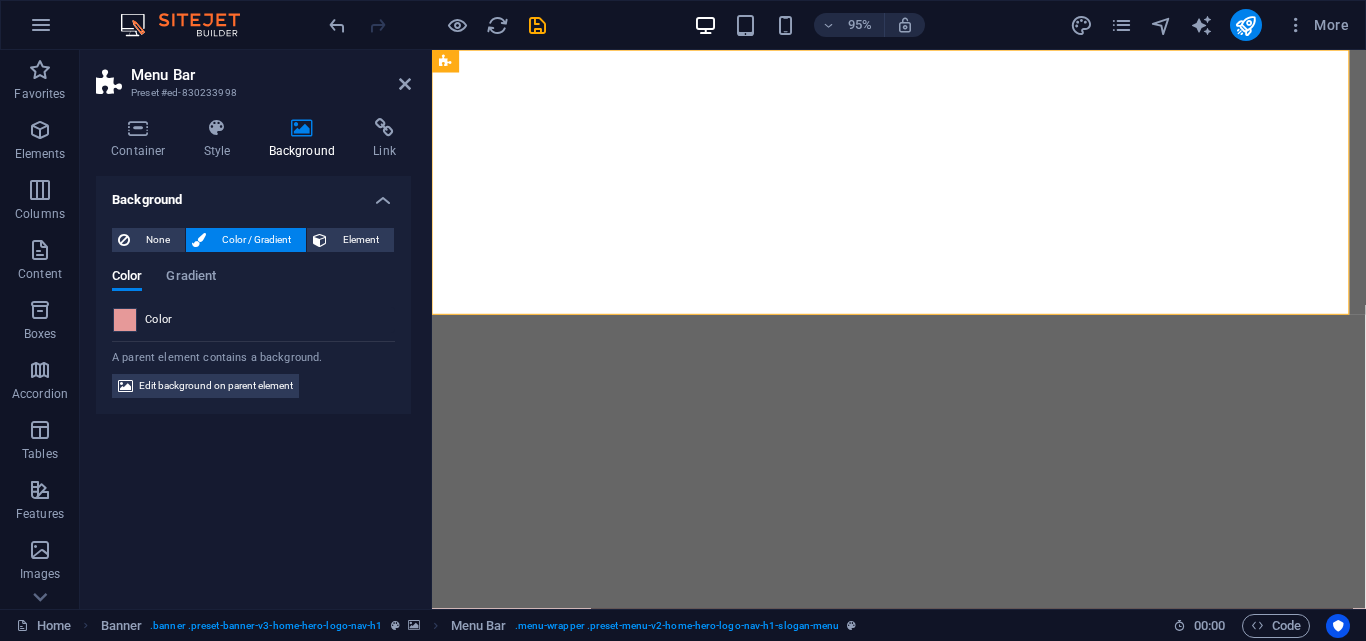 click at bounding box center [125, 320] 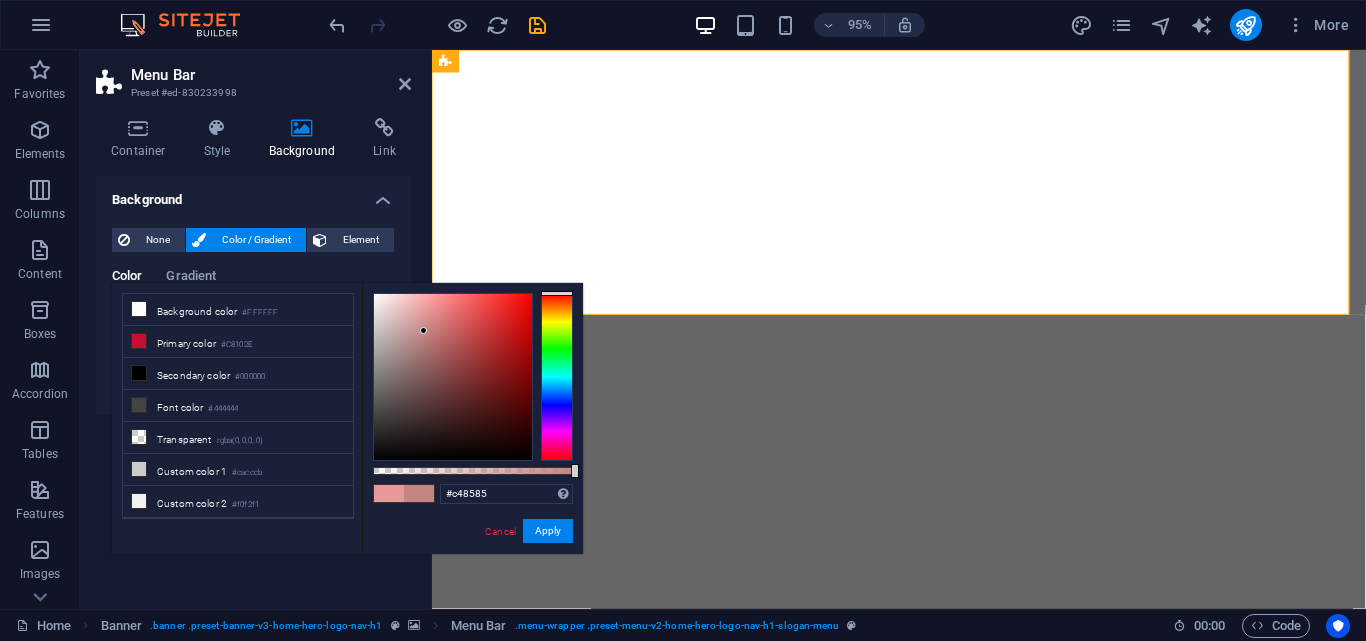 drag, startPoint x: 420, startPoint y: 315, endPoint x: 424, endPoint y: 331, distance: 16.492422 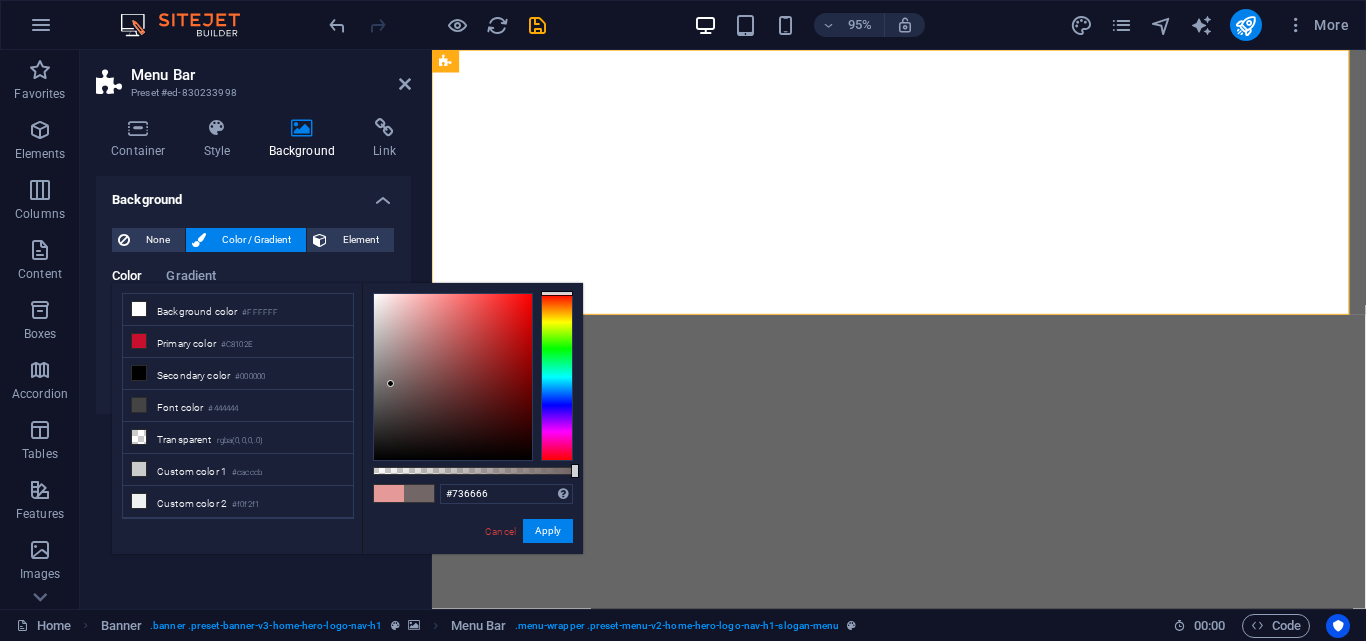 drag, startPoint x: 401, startPoint y: 422, endPoint x: 391, endPoint y: 384, distance: 39.293766 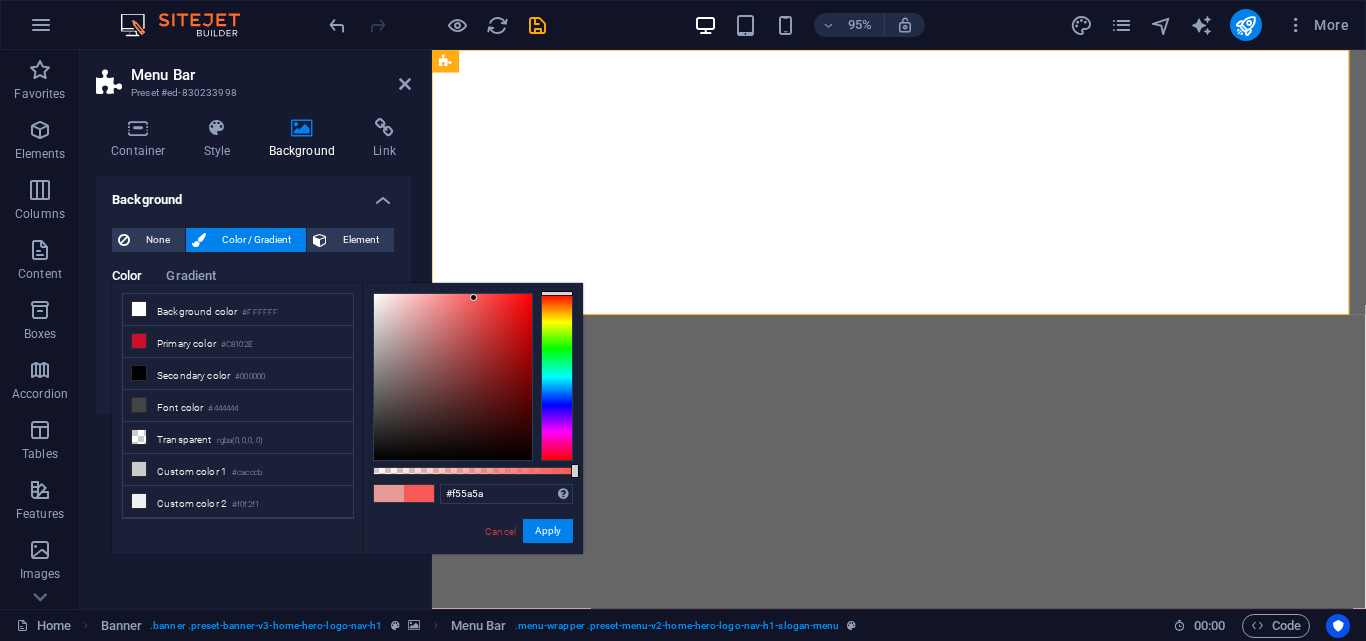 drag, startPoint x: 390, startPoint y: 381, endPoint x: 473, endPoint y: 299, distance: 116.67476 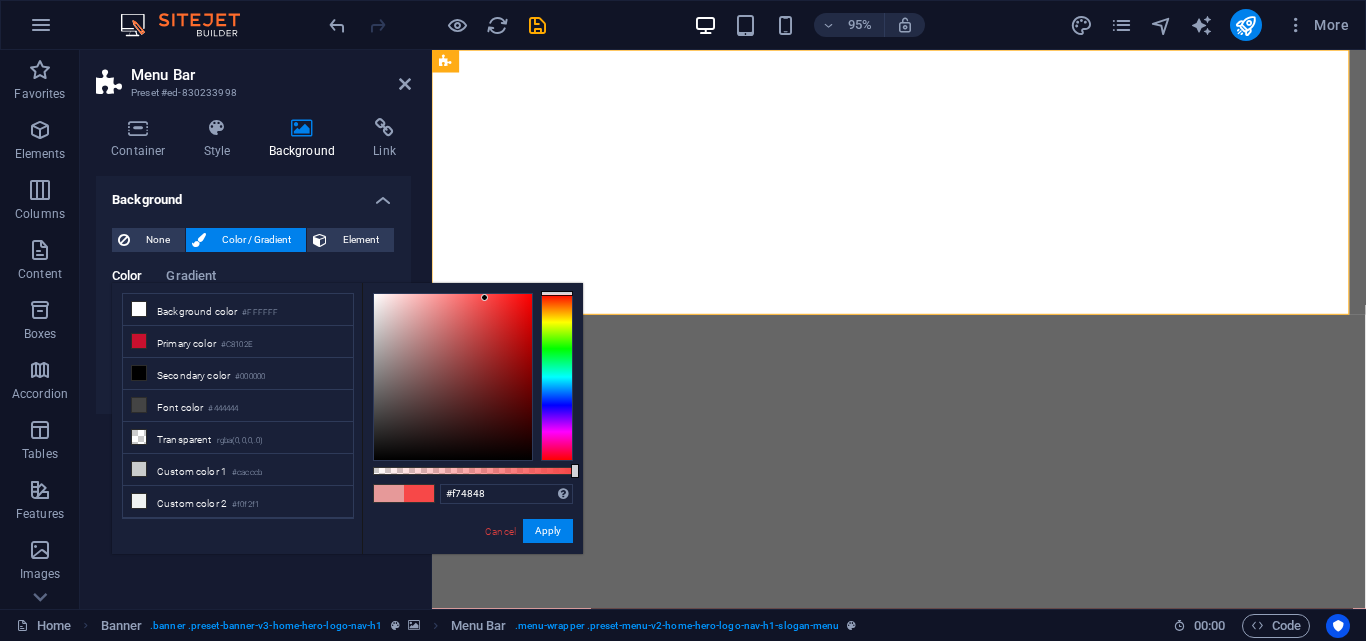 type on "#fa4949" 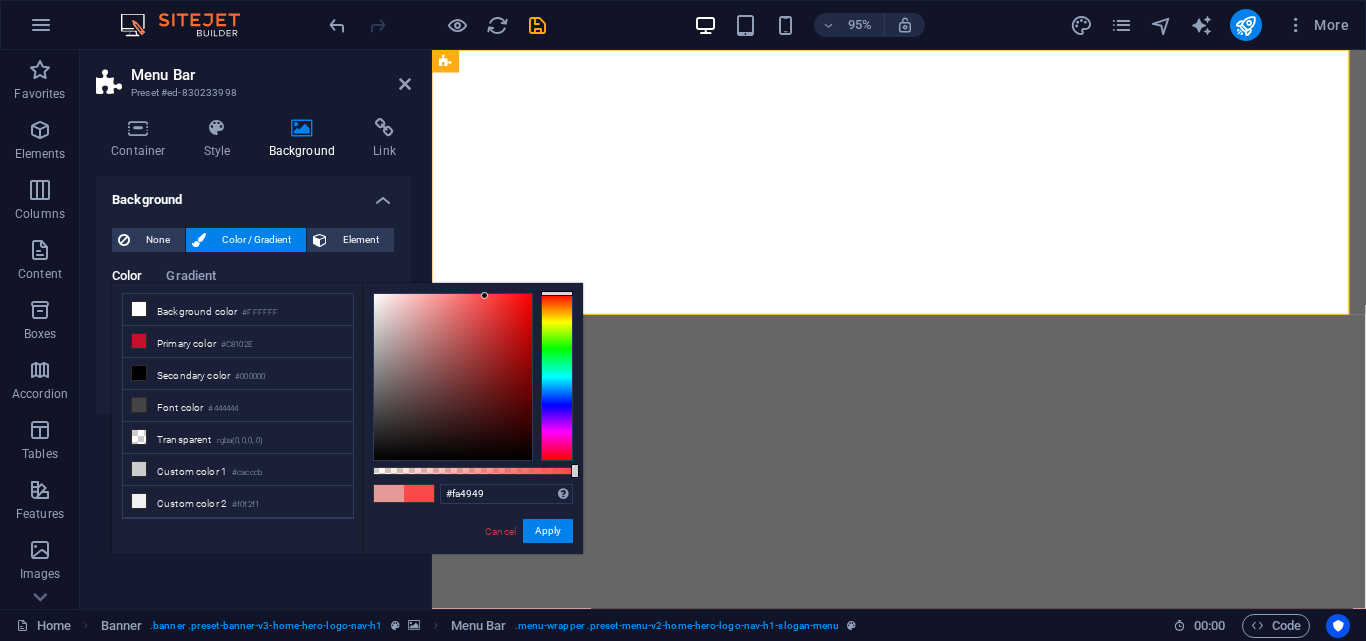 drag, startPoint x: 472, startPoint y: 302, endPoint x: 485, endPoint y: 296, distance: 14.3178215 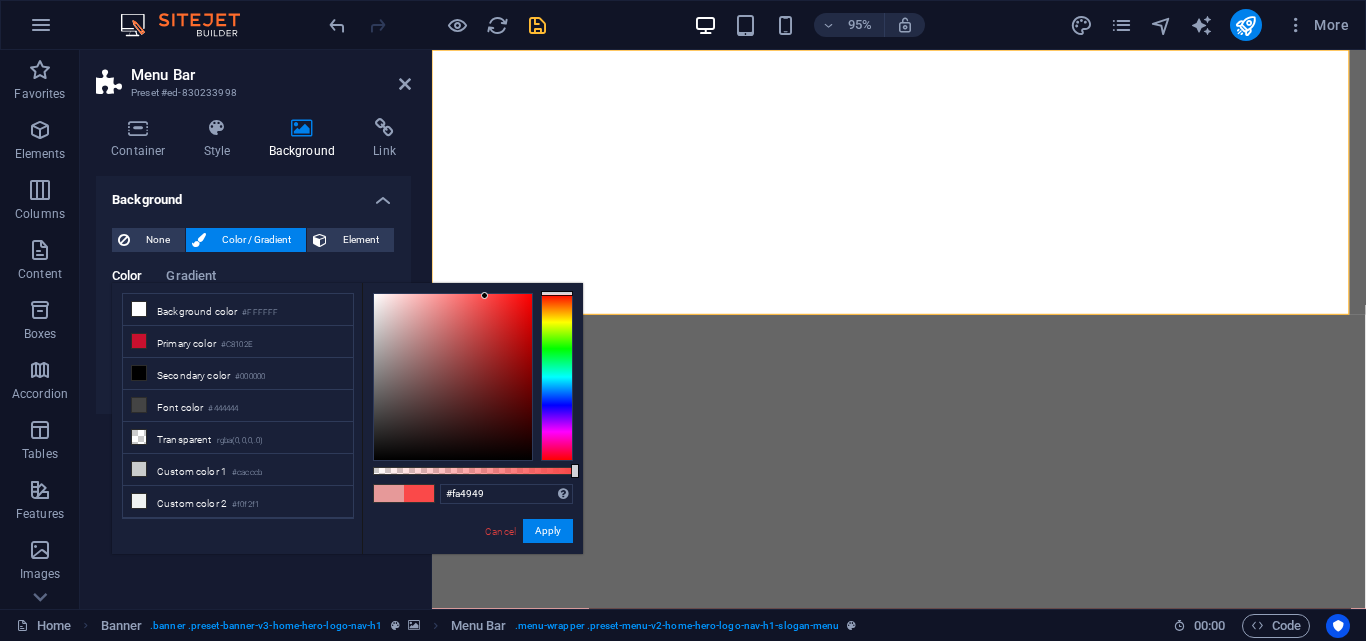click on "95% More" at bounding box center (841, 25) 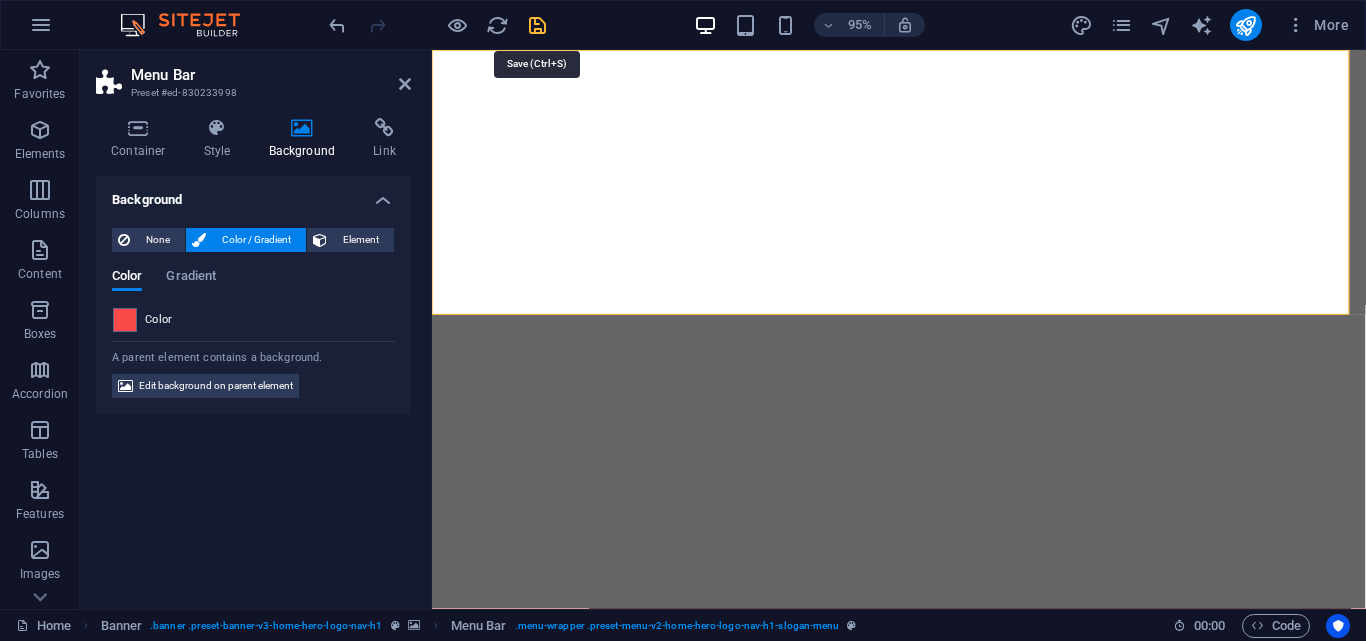 click at bounding box center (537, 25) 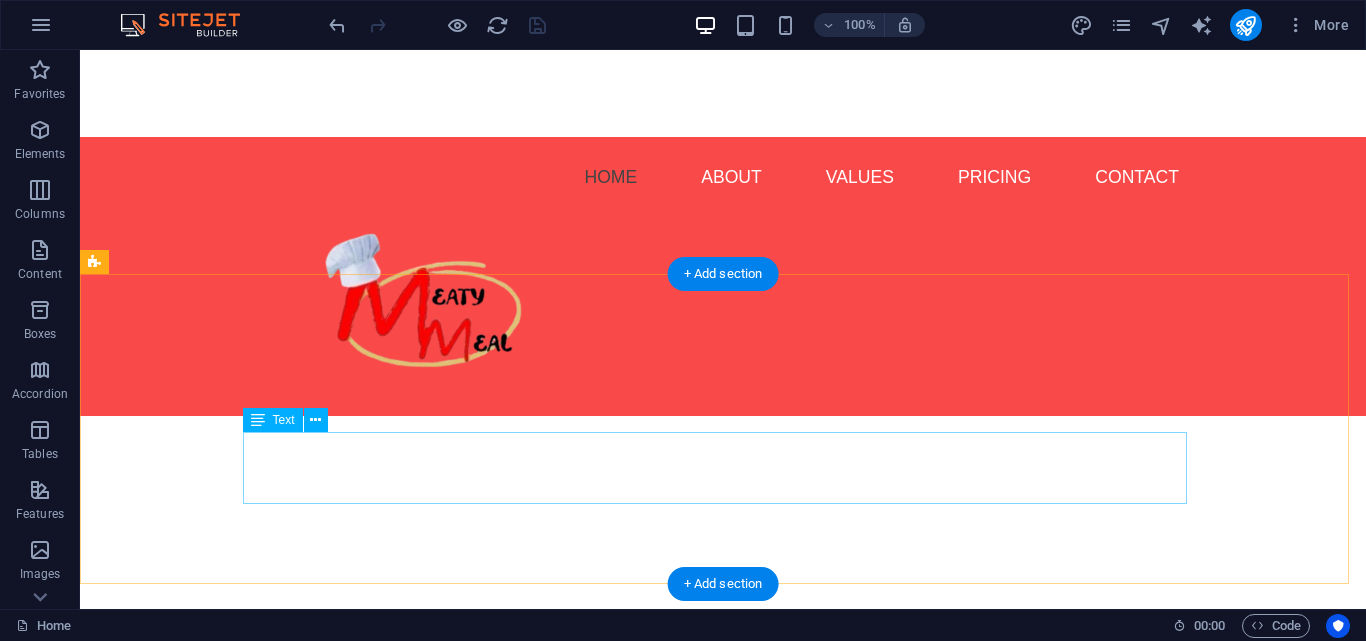 scroll, scrollTop: 0, scrollLeft: 0, axis: both 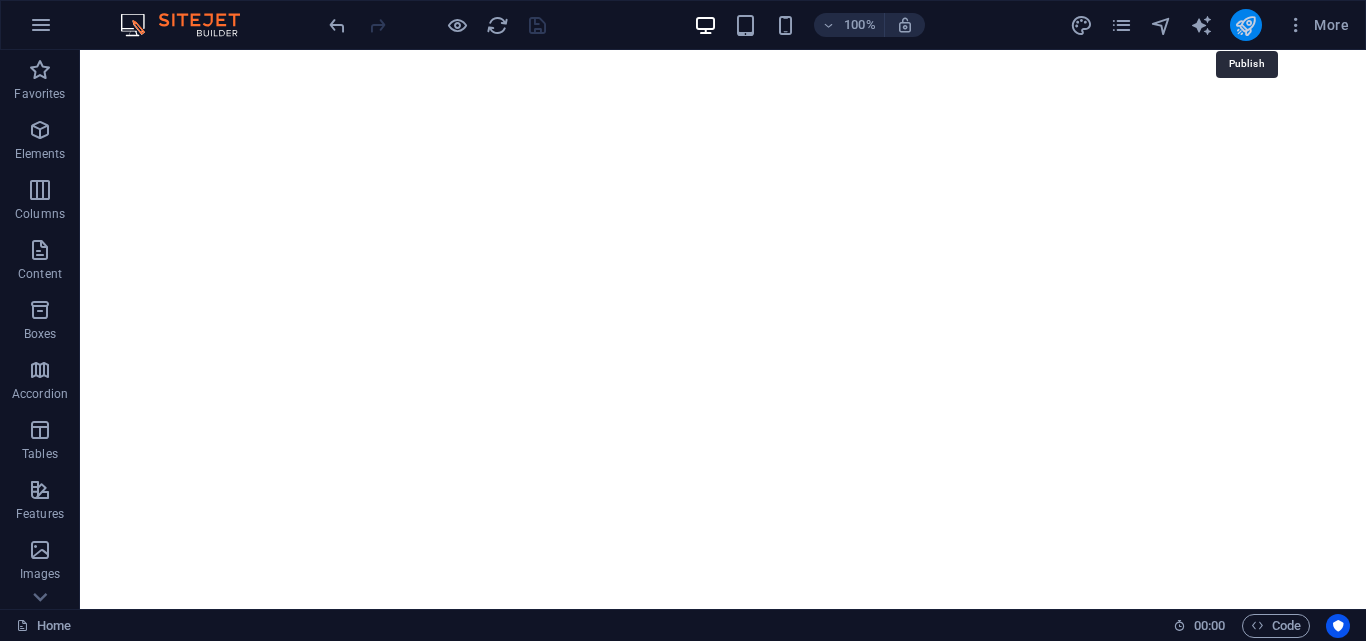 click at bounding box center (1245, 25) 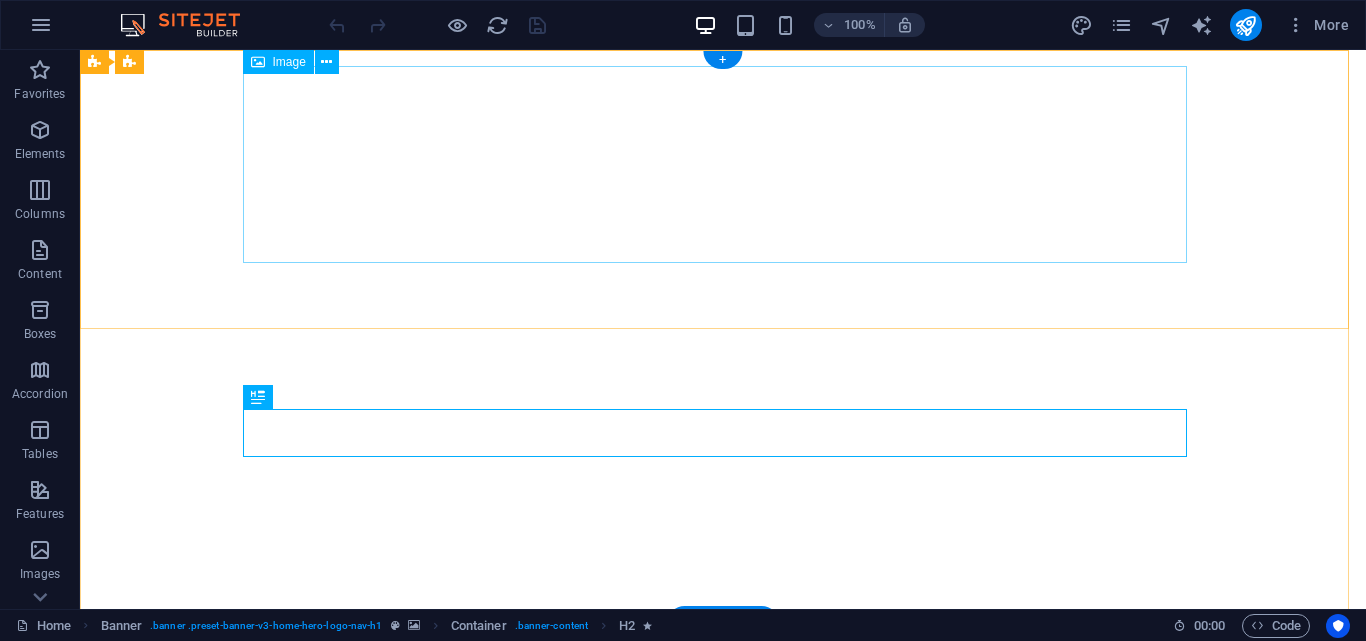 scroll, scrollTop: 0, scrollLeft: 0, axis: both 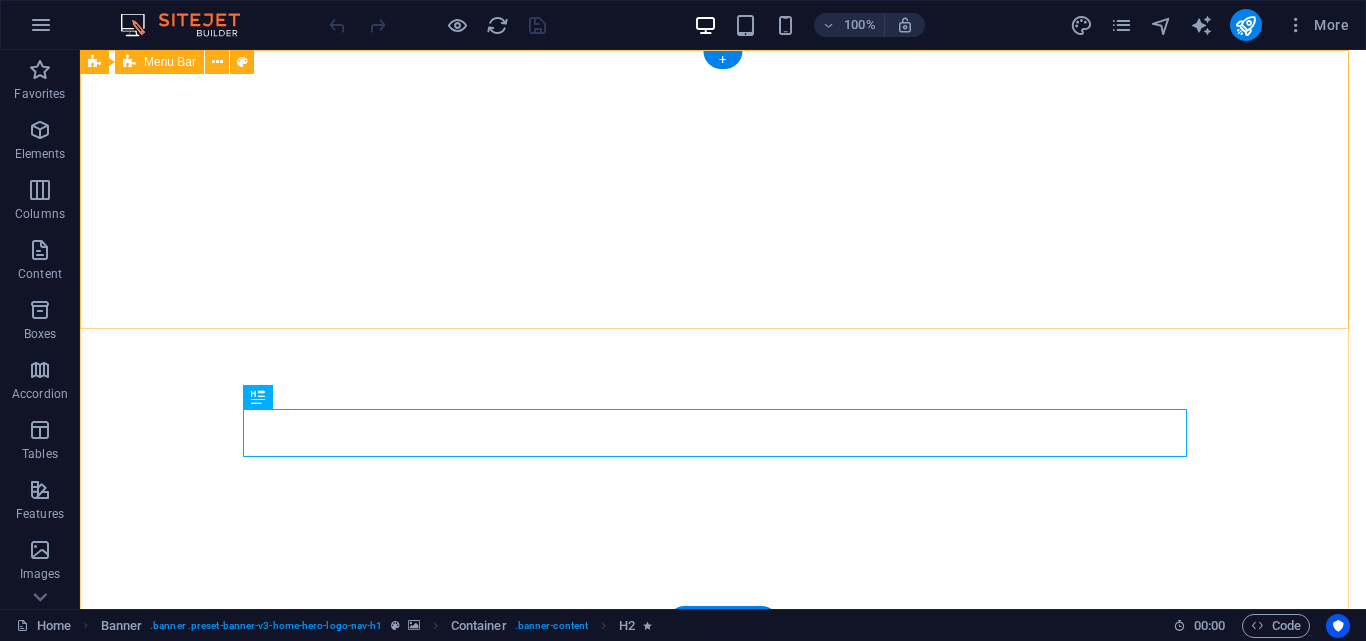 click on "Home About Values Pricing Contact" at bounding box center (723, 762) 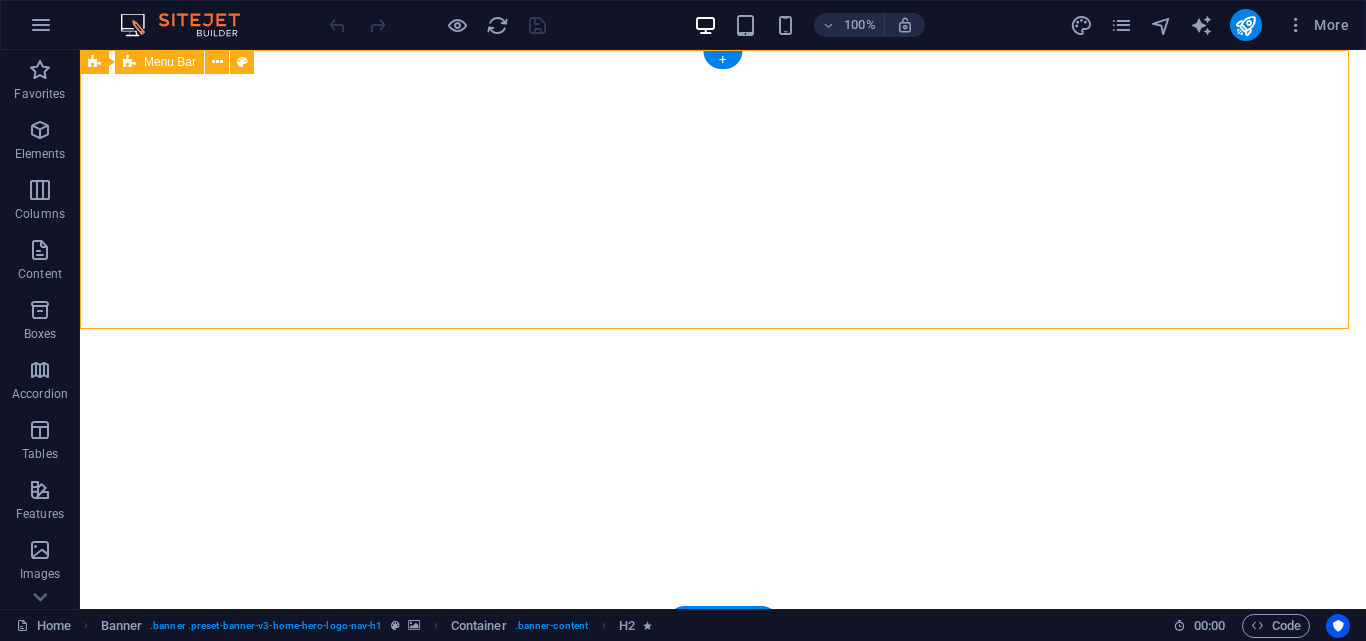 drag, startPoint x: 136, startPoint y: 280, endPoint x: 215, endPoint y: 330, distance: 93.49332 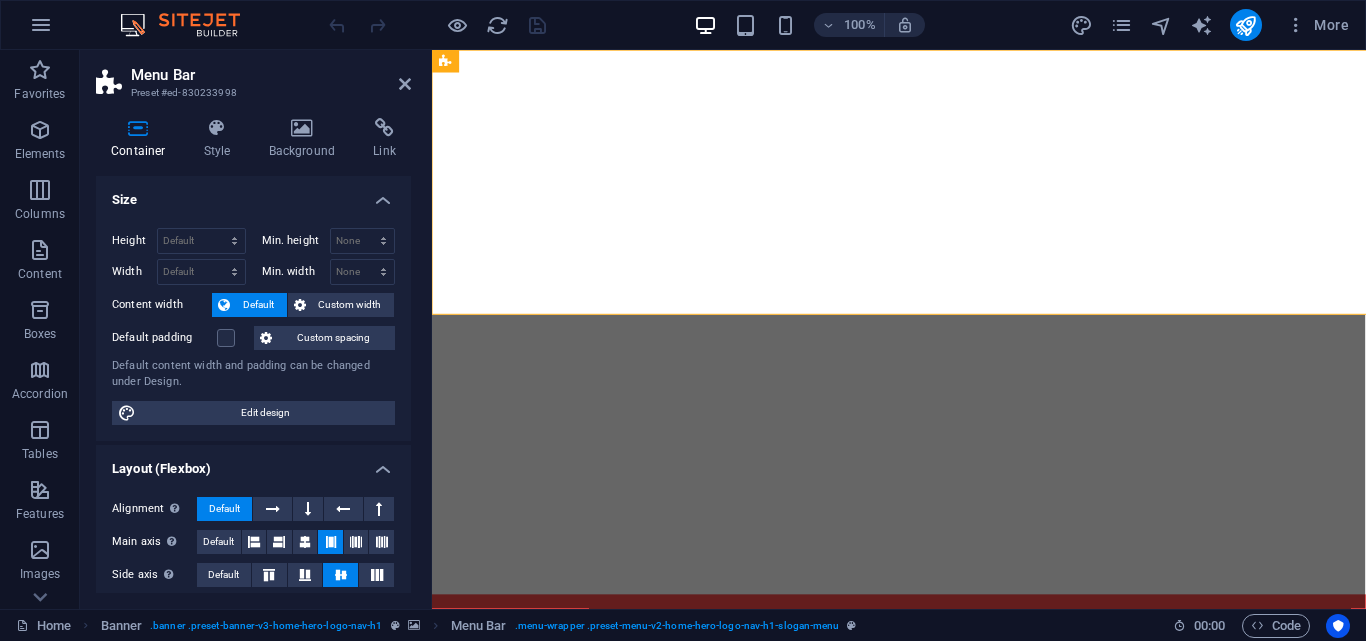 click at bounding box center (302, 128) 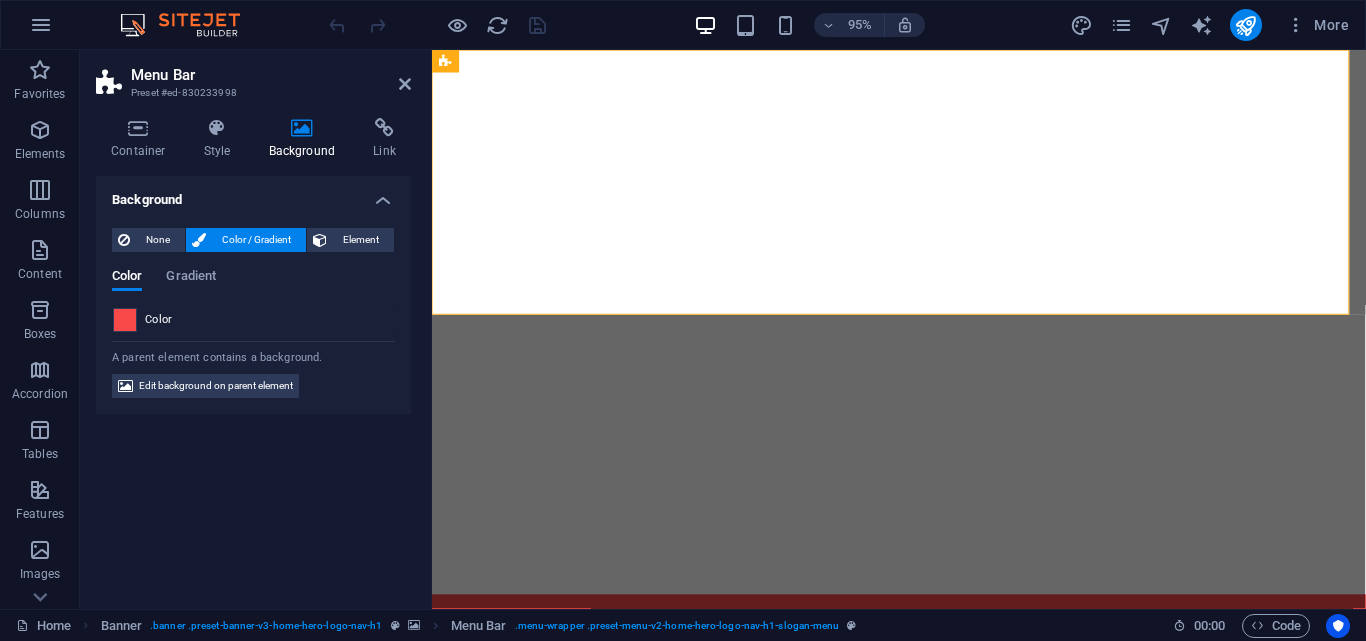 click at bounding box center [125, 320] 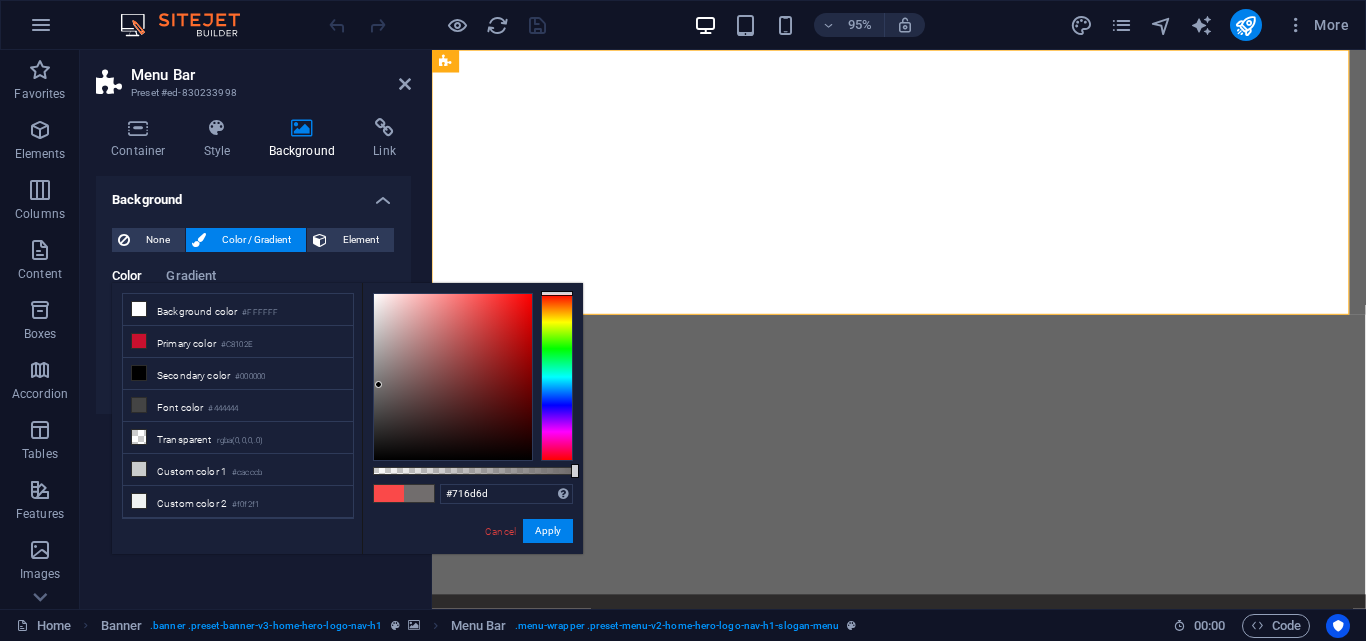 drag, startPoint x: 470, startPoint y: 319, endPoint x: 379, endPoint y: 385, distance: 112.41441 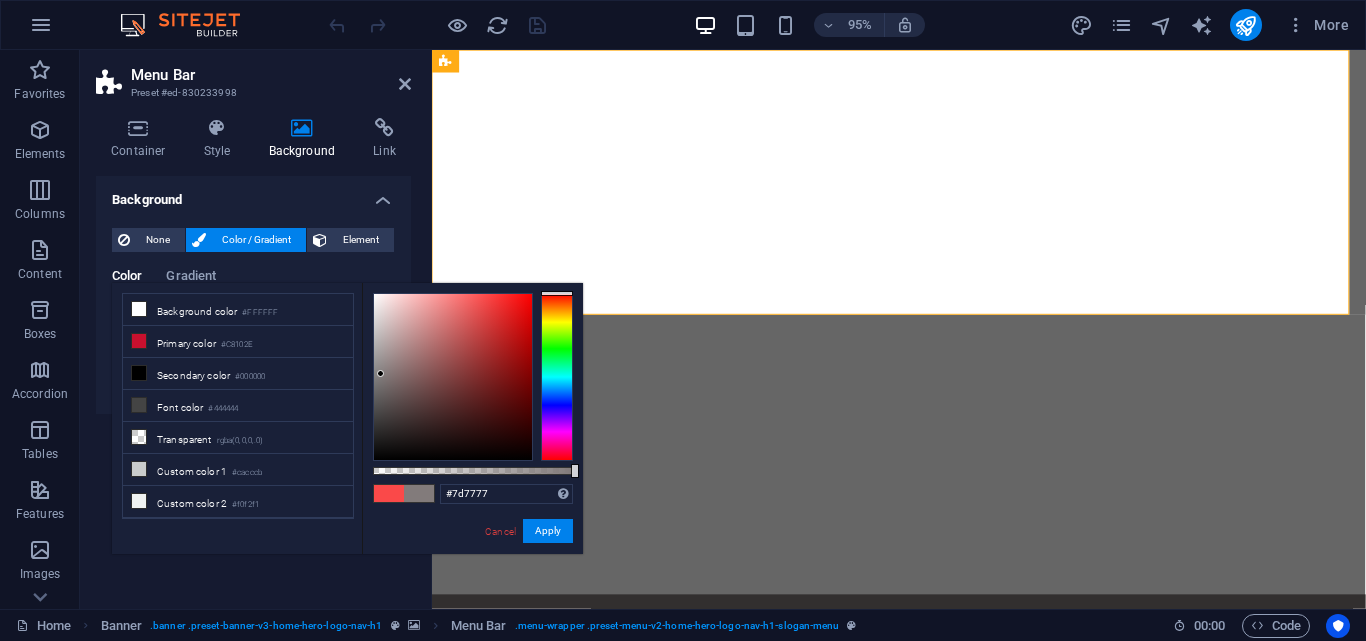 type on "#827b7b" 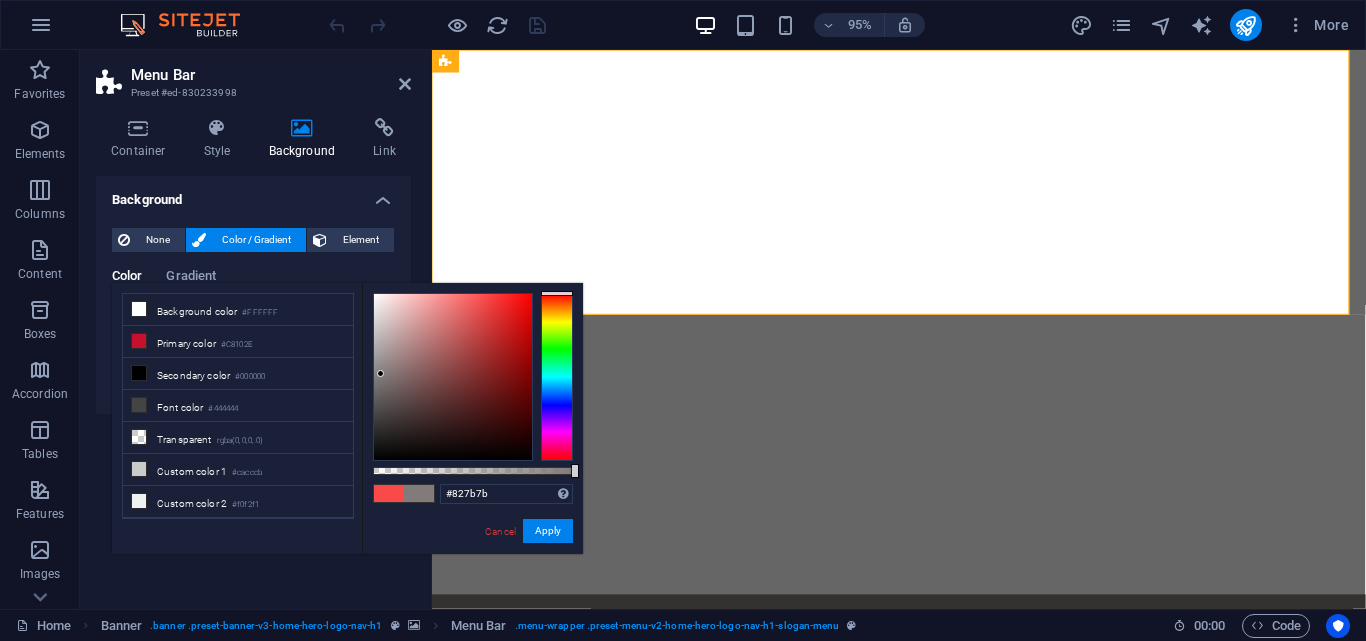 click at bounding box center (453, 377) 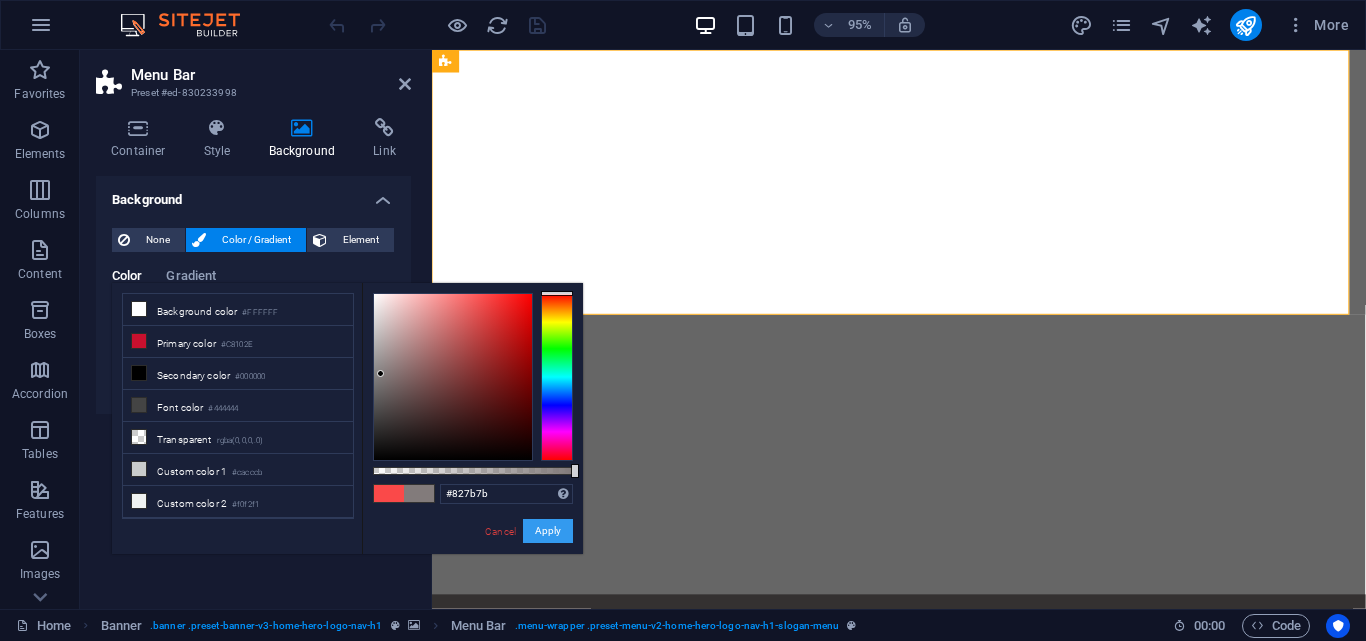 click on "Apply" at bounding box center [548, 531] 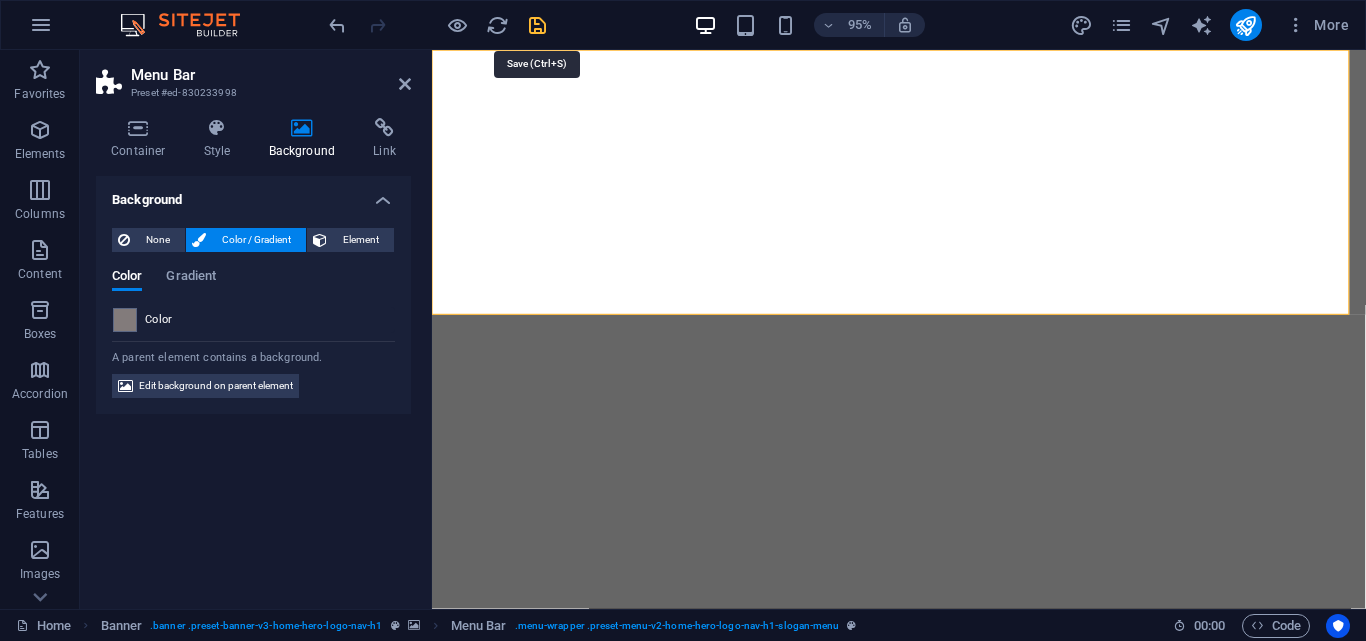 click at bounding box center (537, 25) 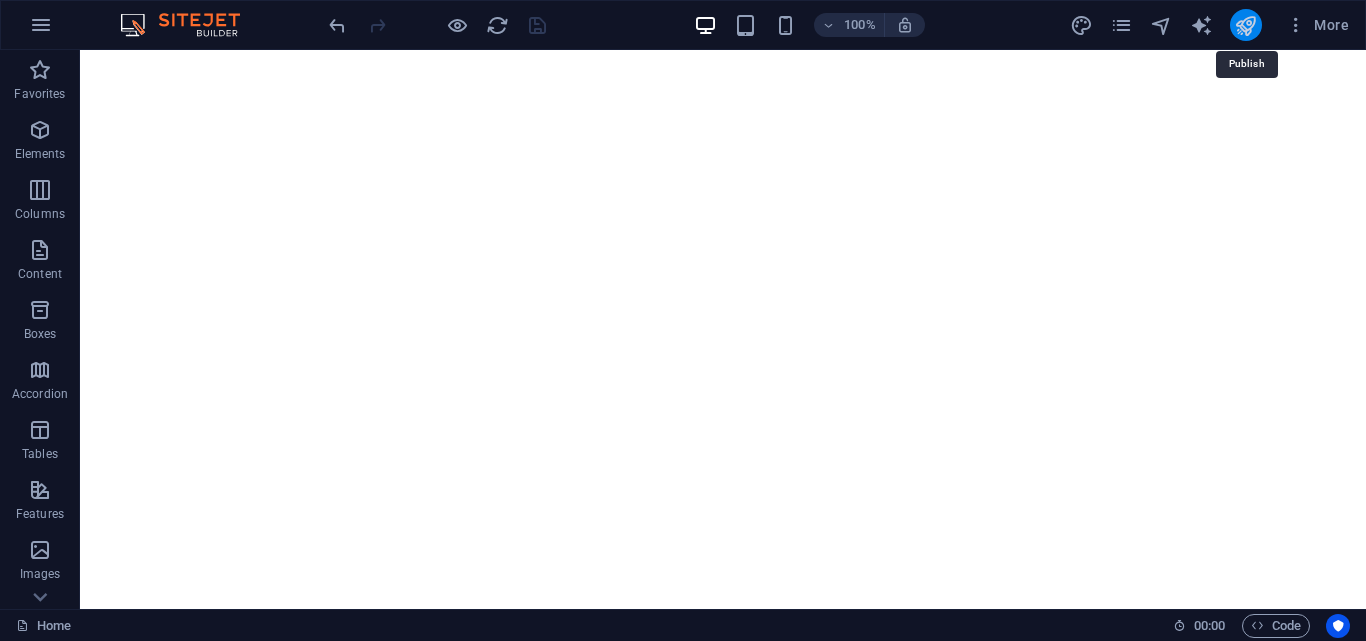 click at bounding box center [1245, 25] 